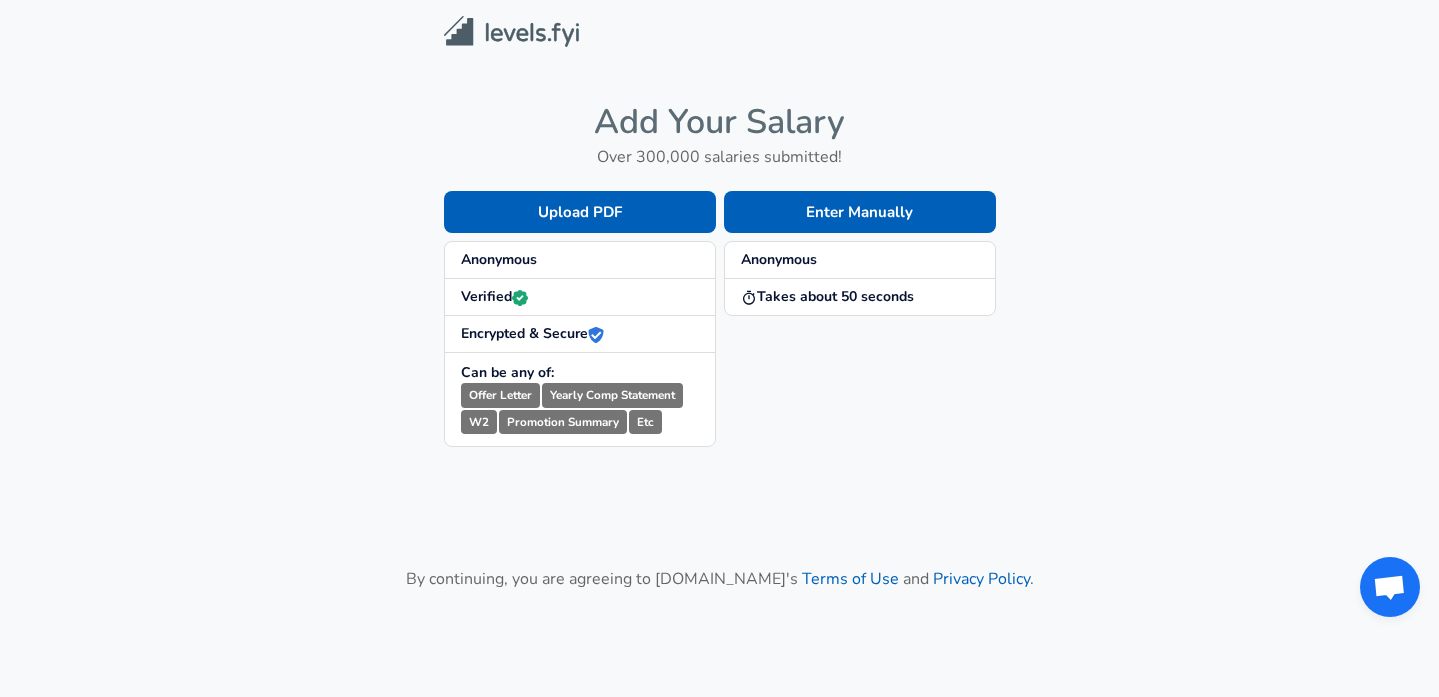 scroll, scrollTop: 0, scrollLeft: 0, axis: both 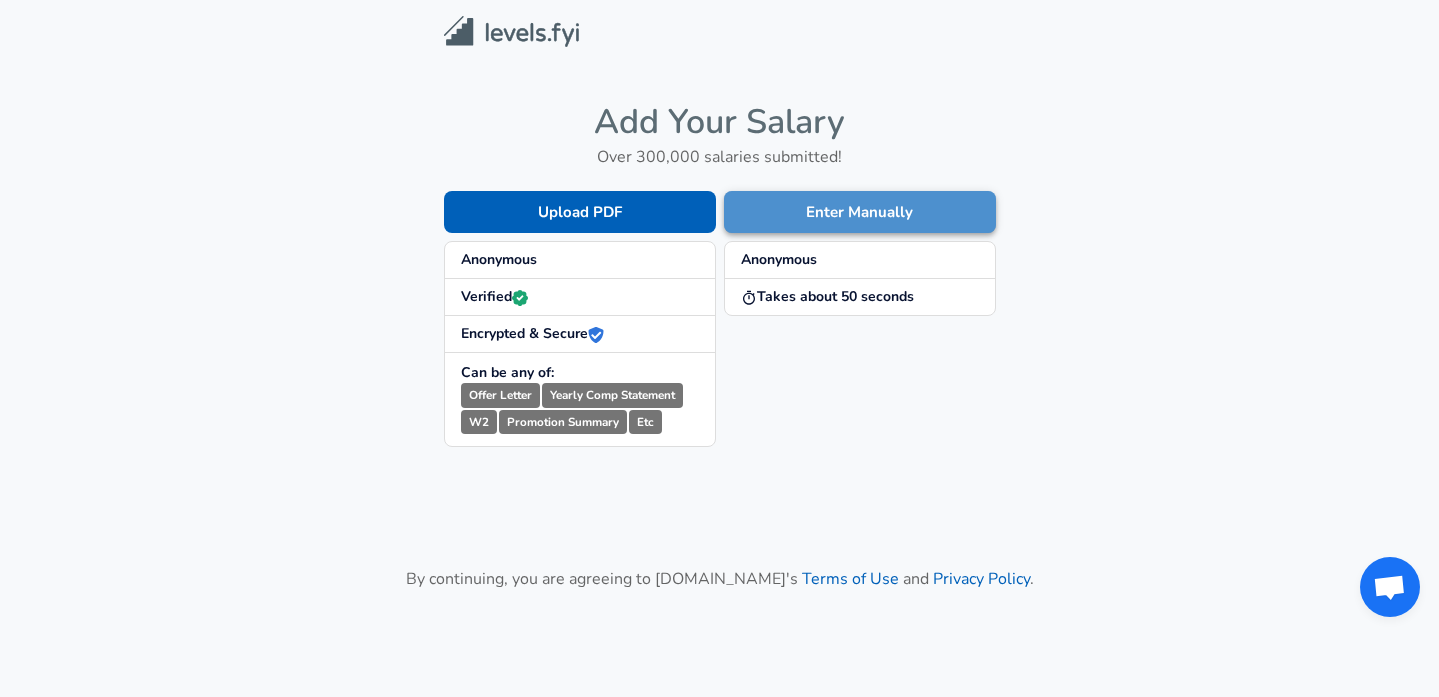 click on "Enter Manually" at bounding box center [860, 212] 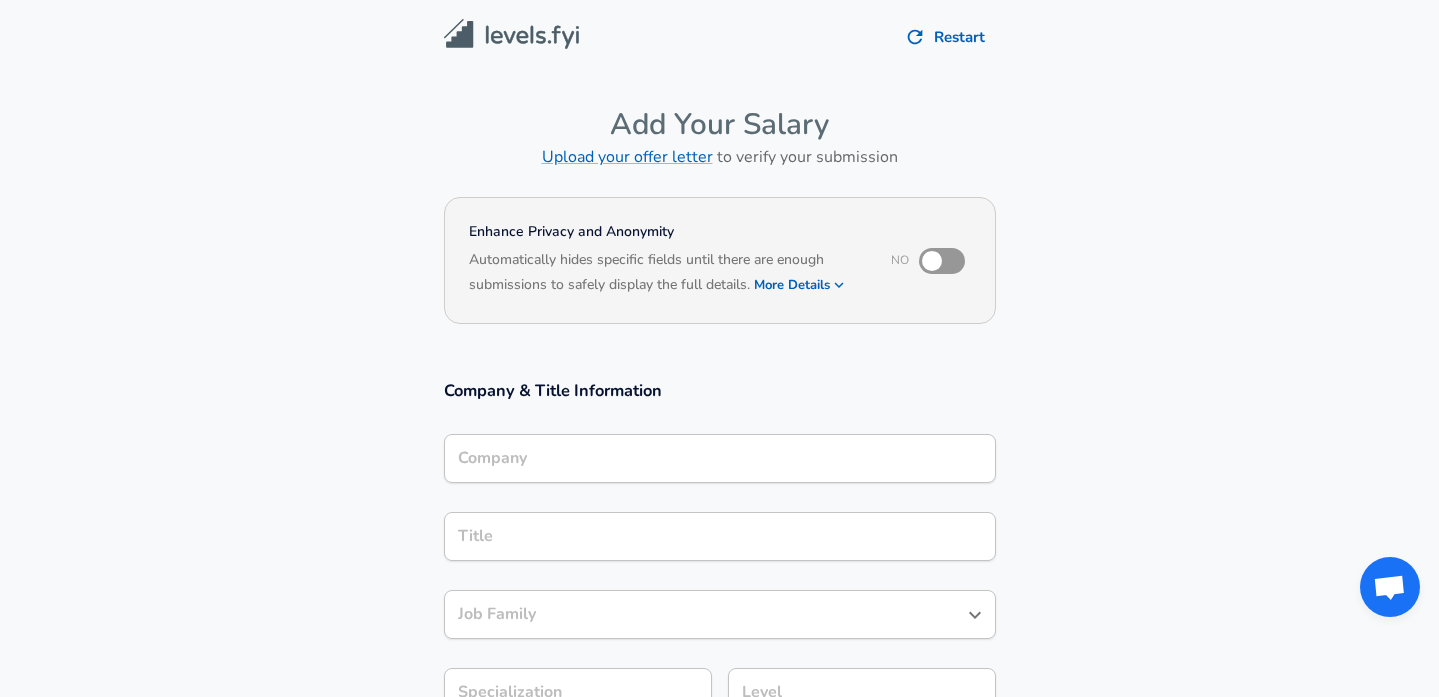 click on "Company" at bounding box center (720, 458) 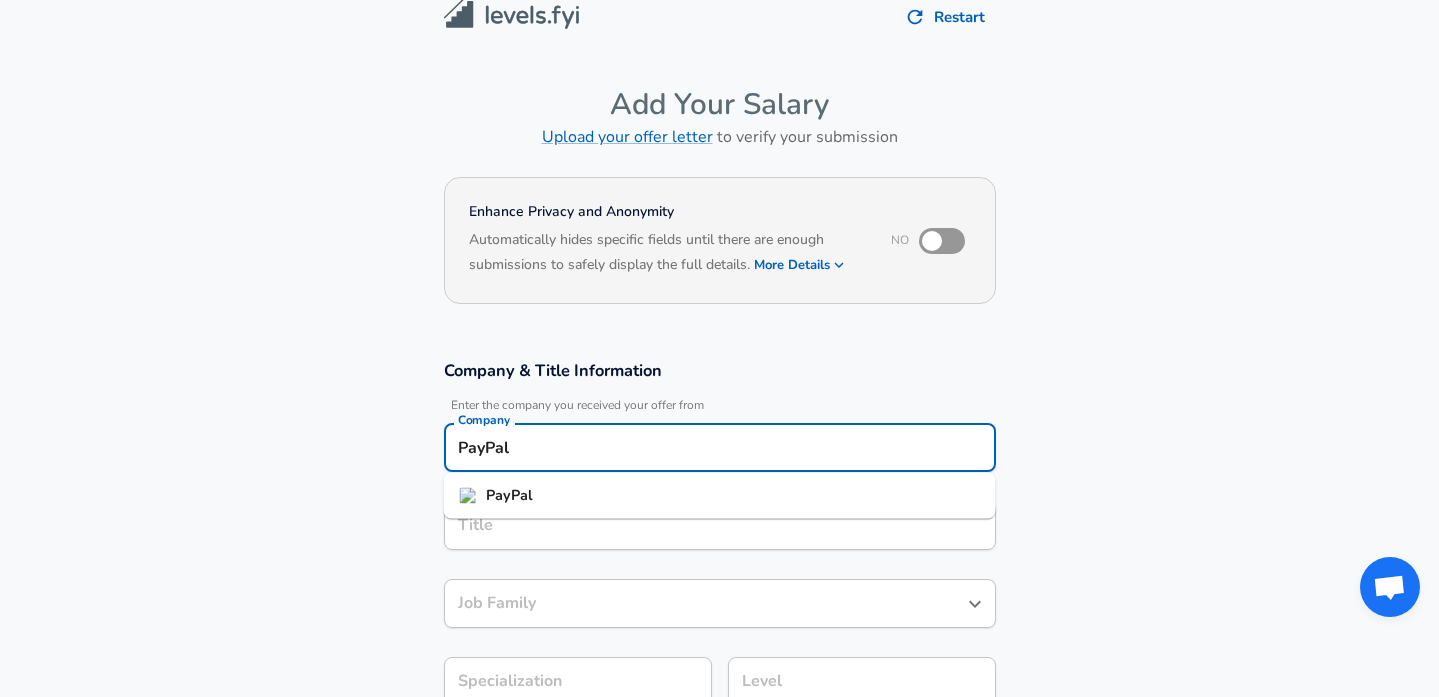 click on "PayPal" at bounding box center [720, 496] 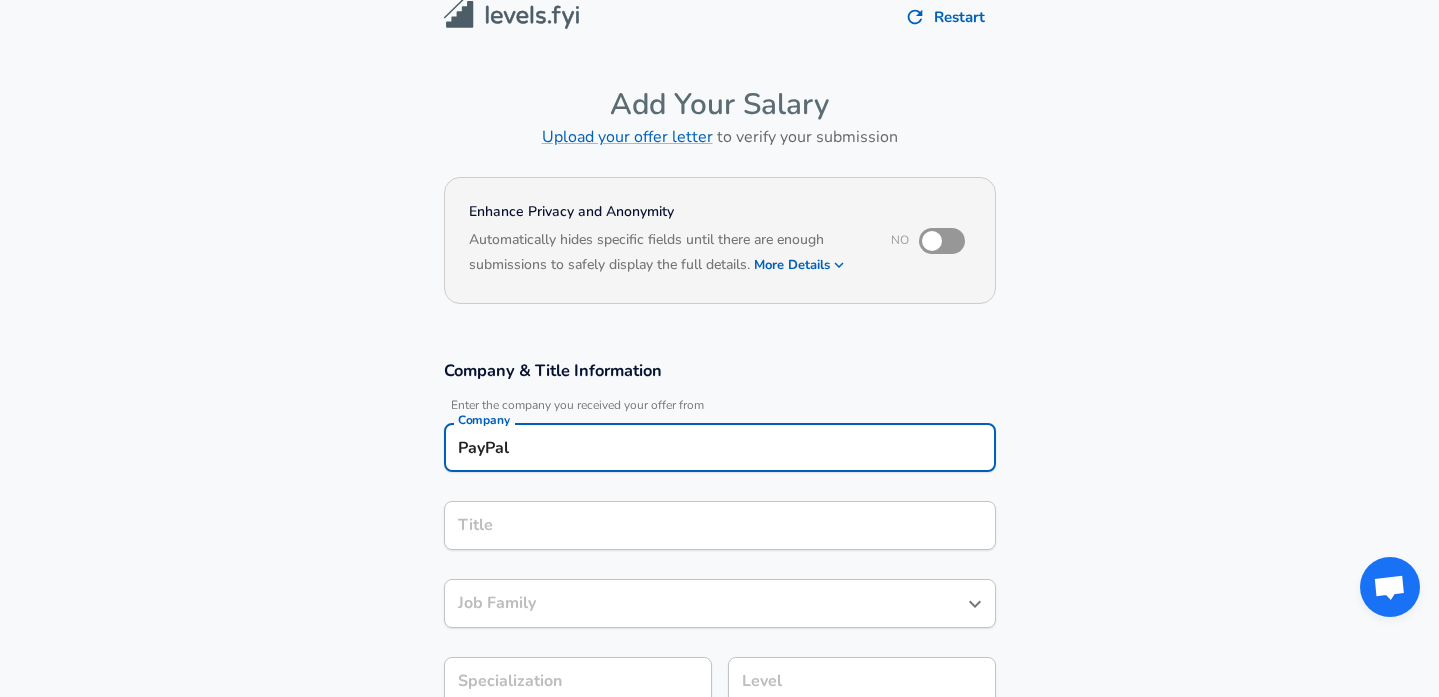 type on "PayPal" 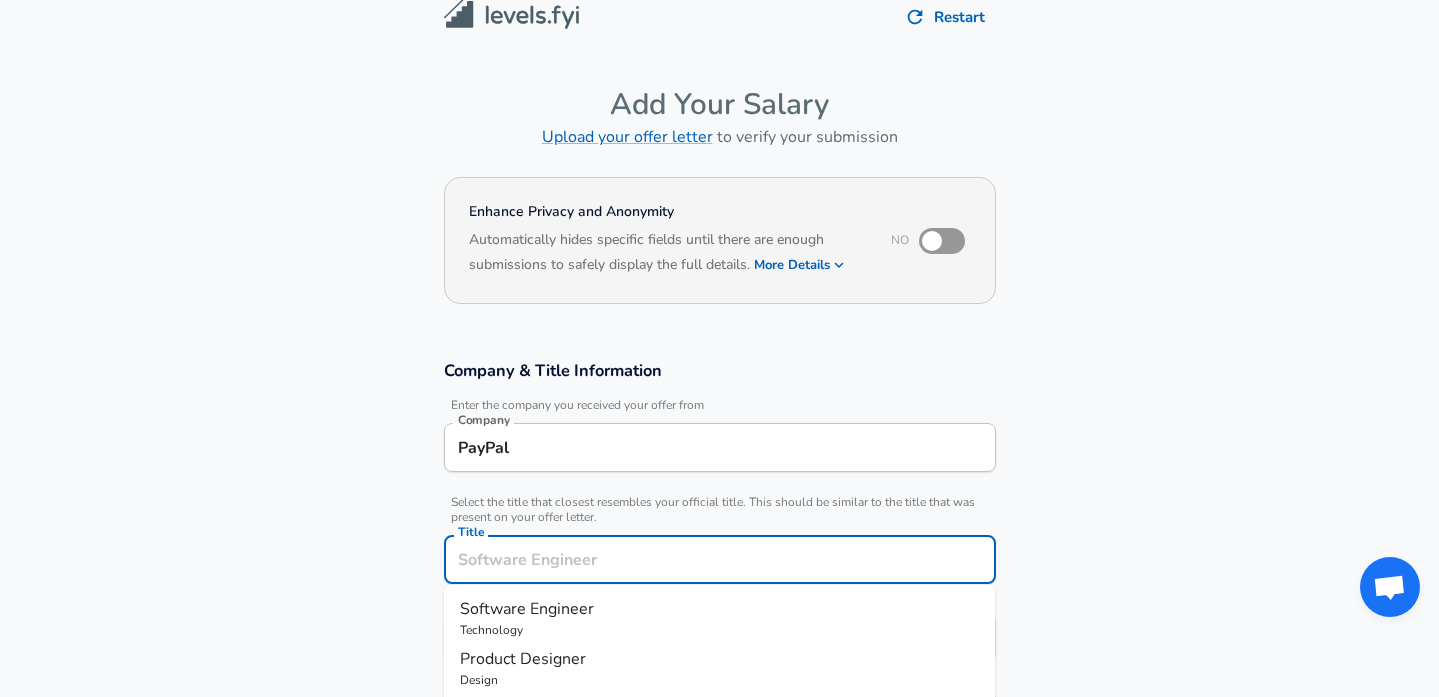 scroll, scrollTop: 60, scrollLeft: 0, axis: vertical 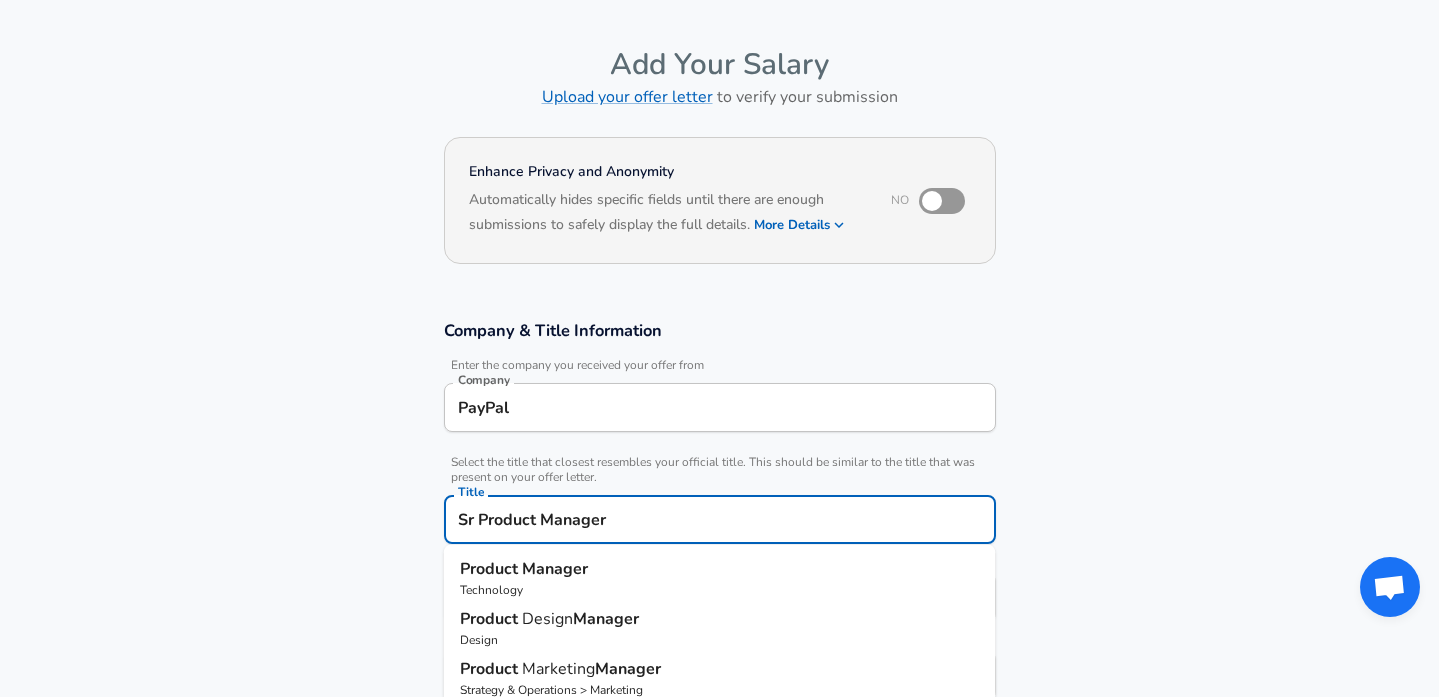 type on "Sr Product Manager" 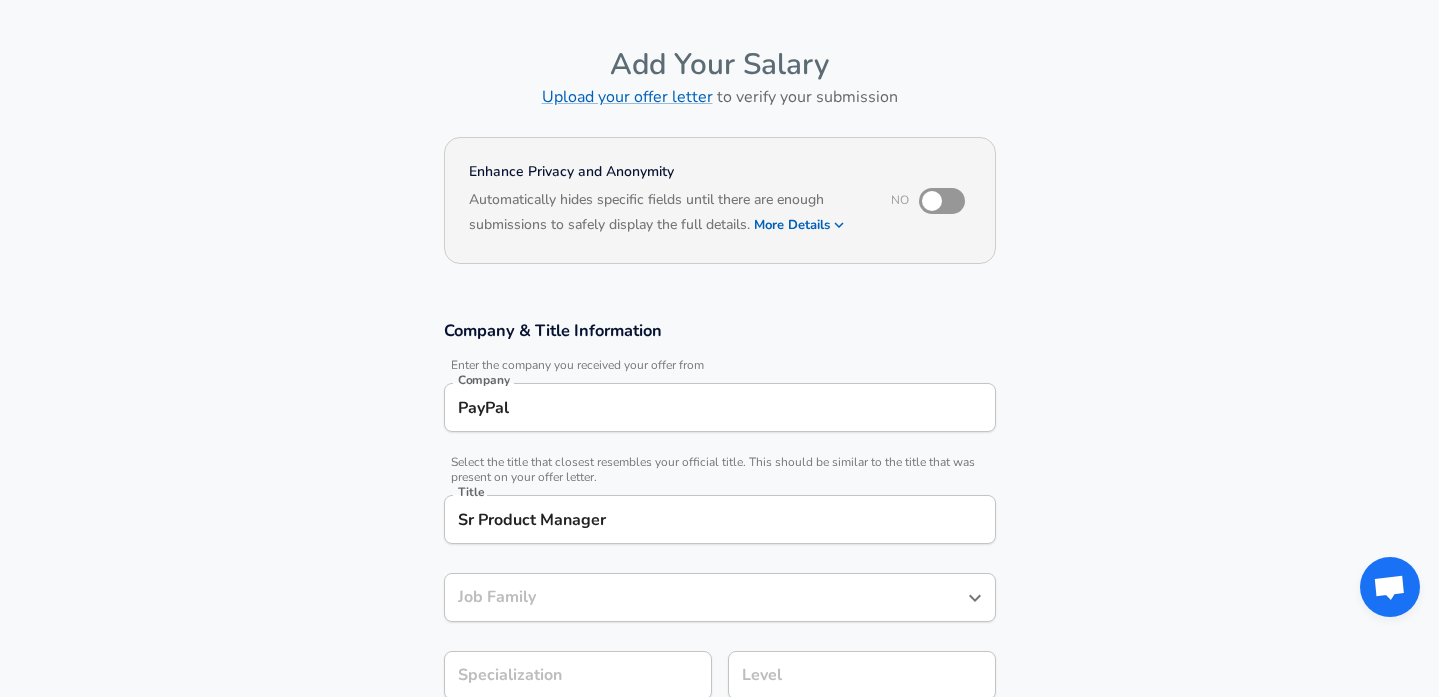 click on "Company & Title Information   Enter the company you received your offer from Company PayPal Company   Select the title that closest resembles your official title. This should be similar to the title that was present on your offer letter. Title Sr Product Manager Title Job Family Job Family Specialization Specialization Level Level" at bounding box center [719, 520] 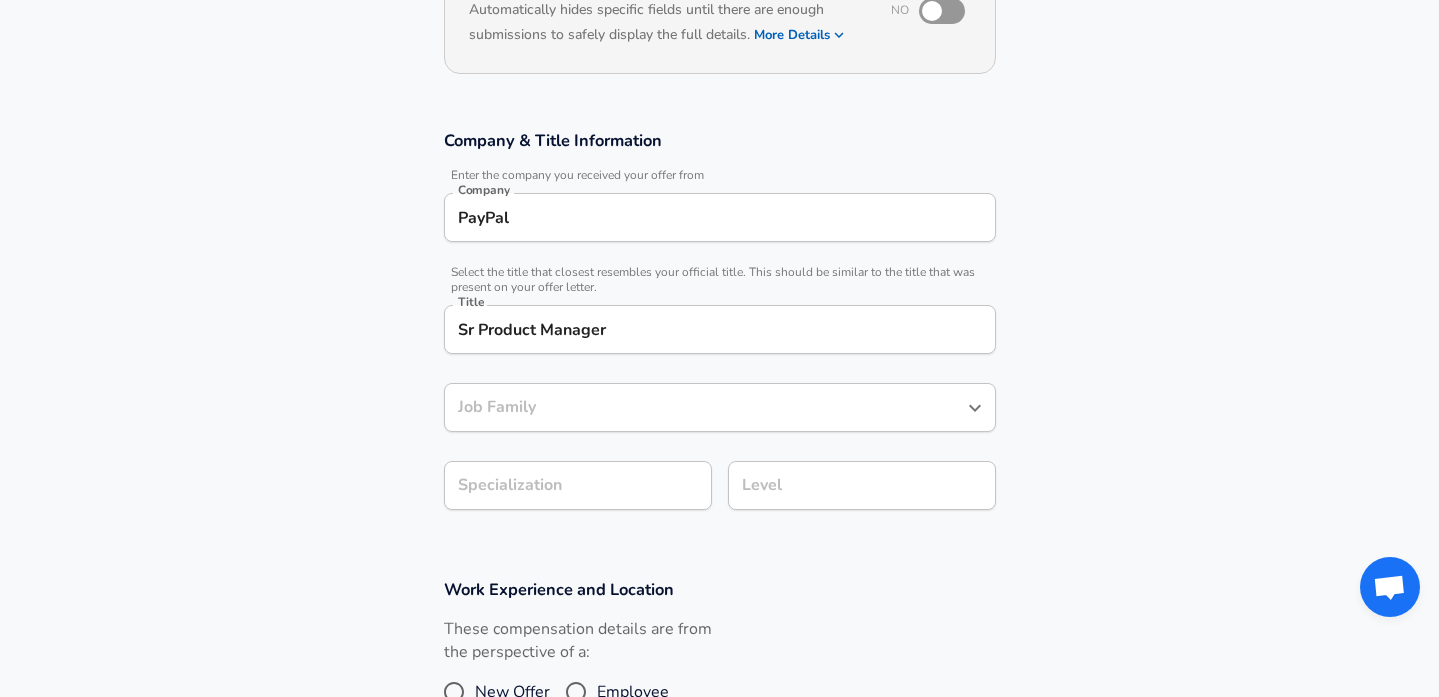 scroll, scrollTop: 290, scrollLeft: 0, axis: vertical 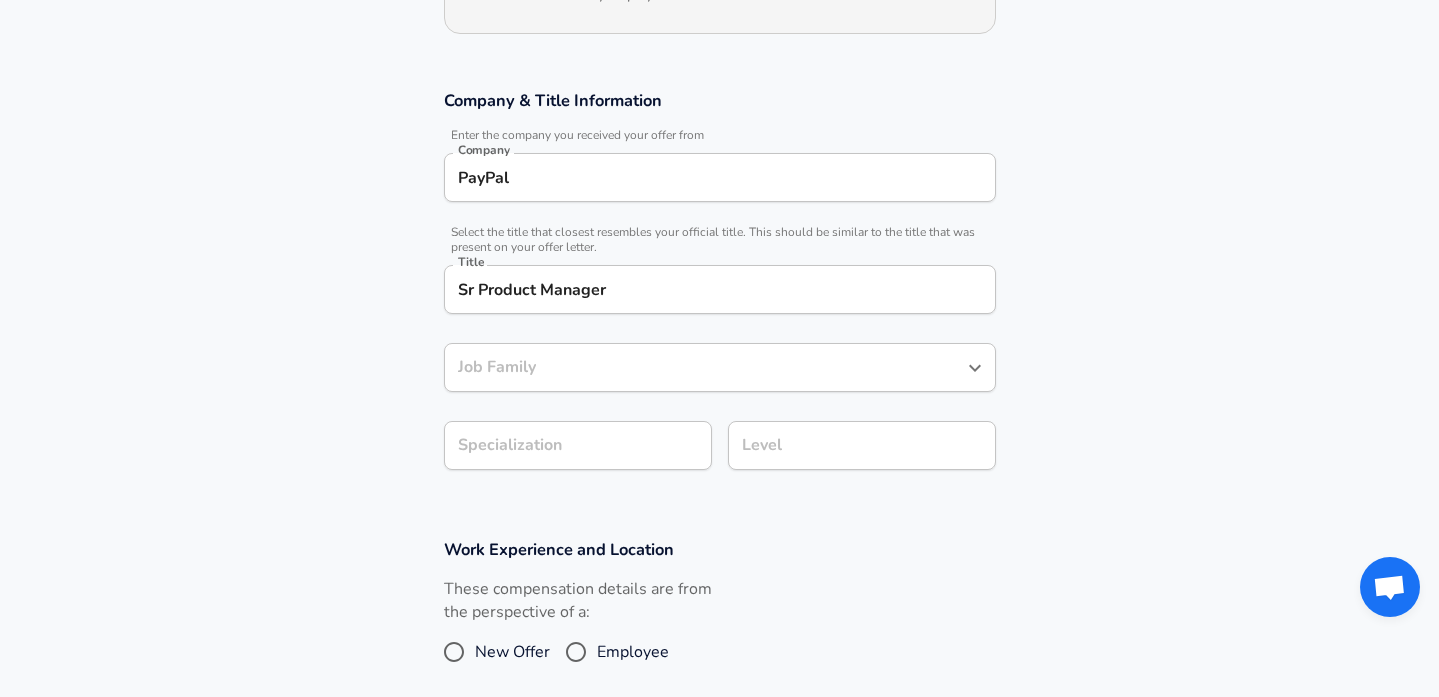 click on "Job Family" at bounding box center [720, 367] 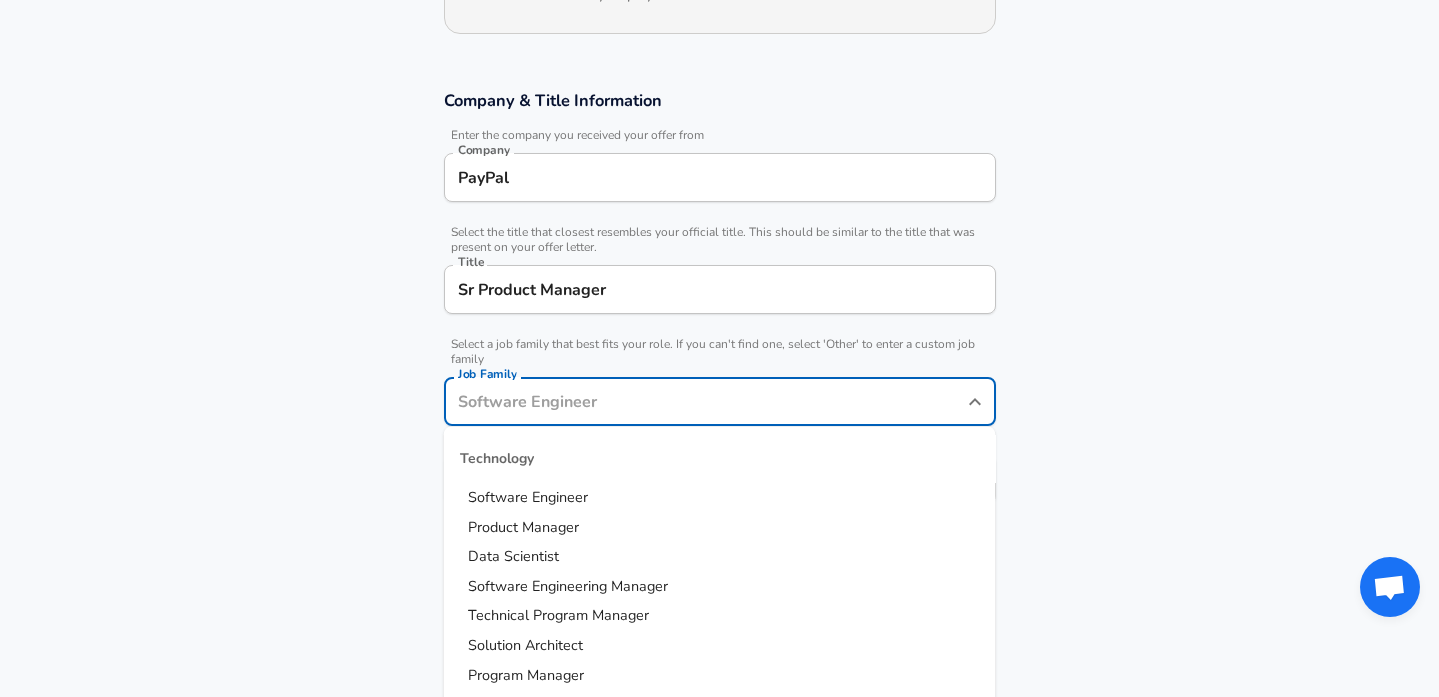 click on "Job Family" at bounding box center (705, 401) 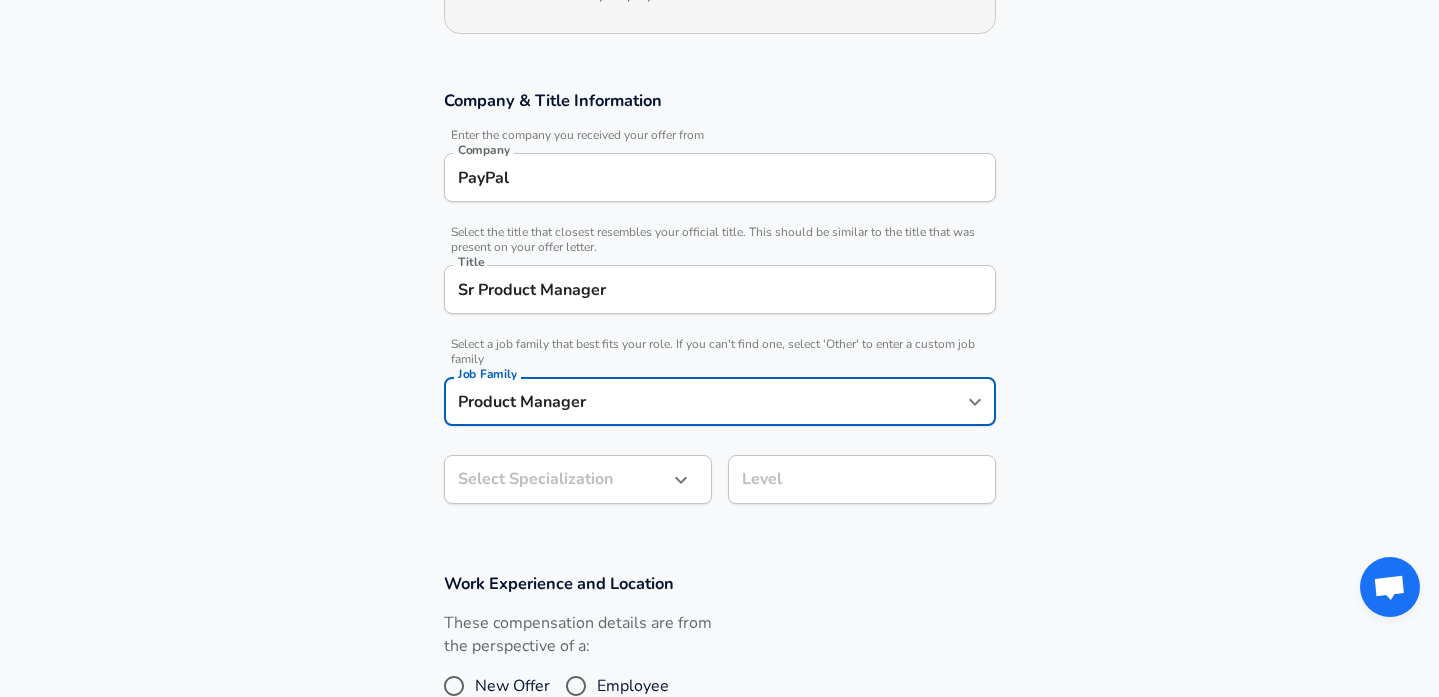 click on "Restart Add Your Salary Upload your offer letter   to verify your submission Enhance Privacy and Anonymity No Automatically hides specific fields until there are enough submissions to safely display the full details.   More Details Based on your submission and the data points that we have already collected, we will automatically hide and anonymize specific fields if there aren't enough data points to remain sufficiently anonymous. Company & Title Information   Enter the company you received your offer from Company PayPal Company   Select the title that closest resembles your official title. This should be similar to the title that was present on your offer letter. Title Sr Product Manager Title   Select a job family that best fits your role. If you can't find one, select 'Other' to enter a custom job family Job Family Product Manager Job Family Select Specialization ​ Select Specialization Level Level Work Experience and Location These compensation details are from the perspective of a: New Offer Employee" at bounding box center (719, 58) 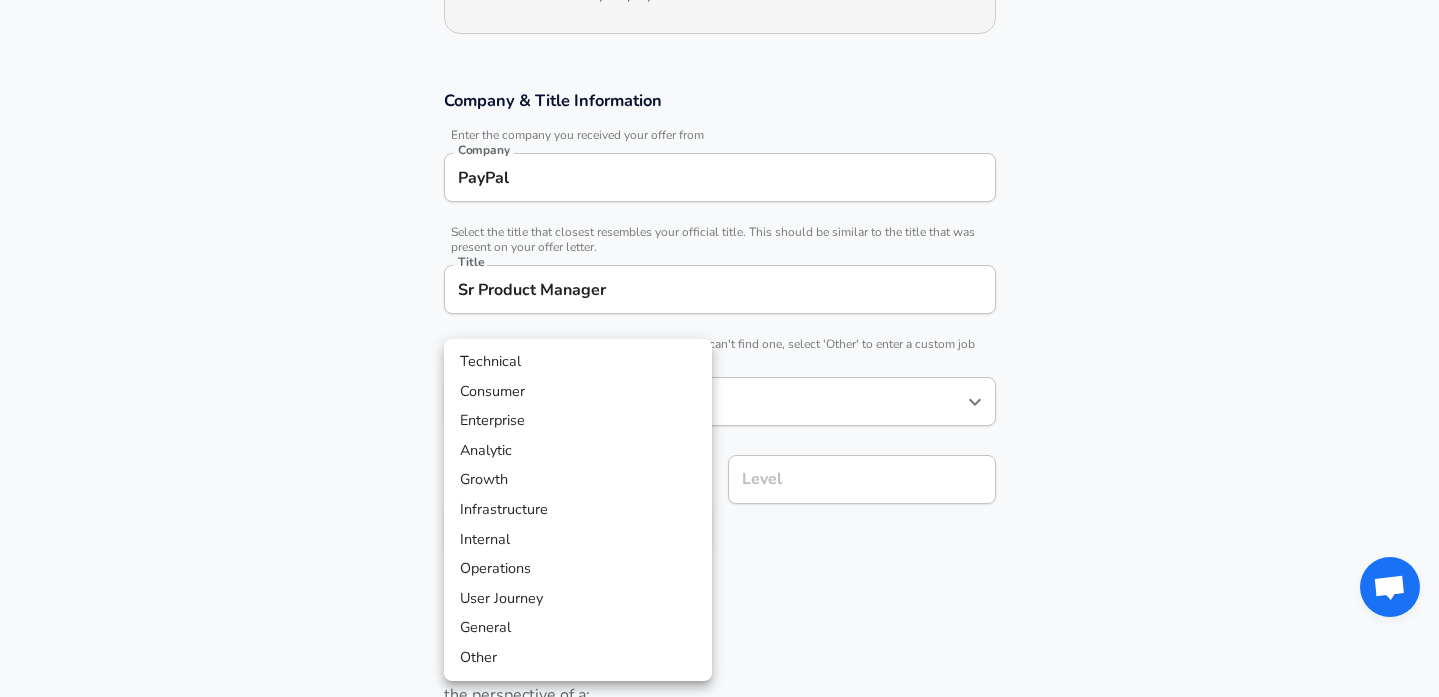 scroll, scrollTop: 350, scrollLeft: 0, axis: vertical 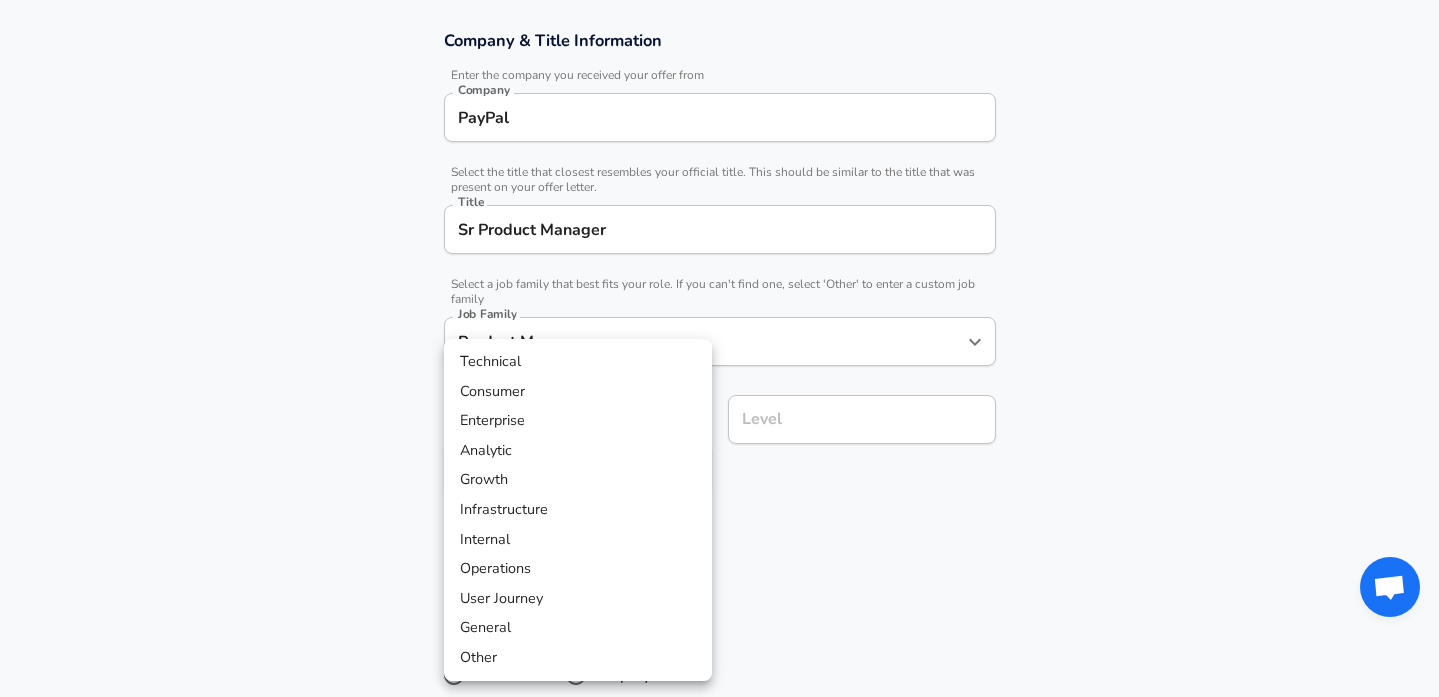 click at bounding box center [719, 348] 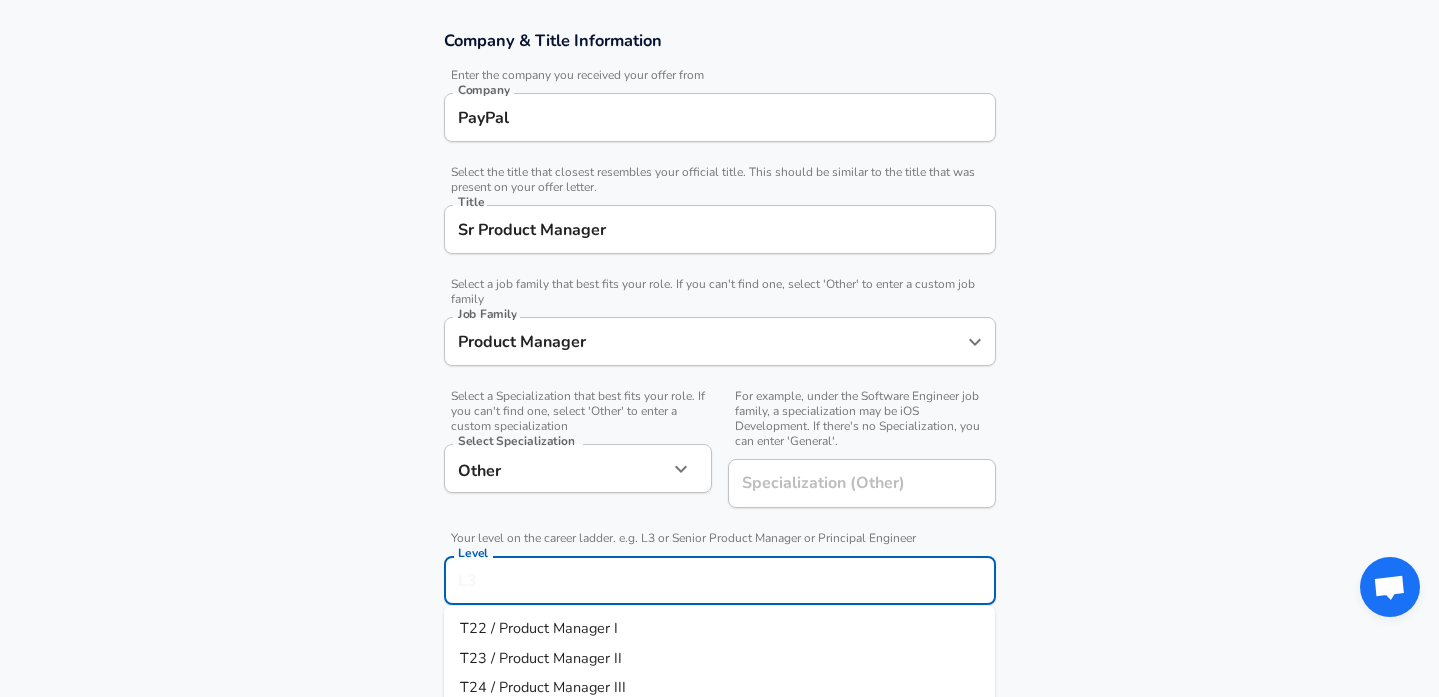 scroll, scrollTop: 390, scrollLeft: 0, axis: vertical 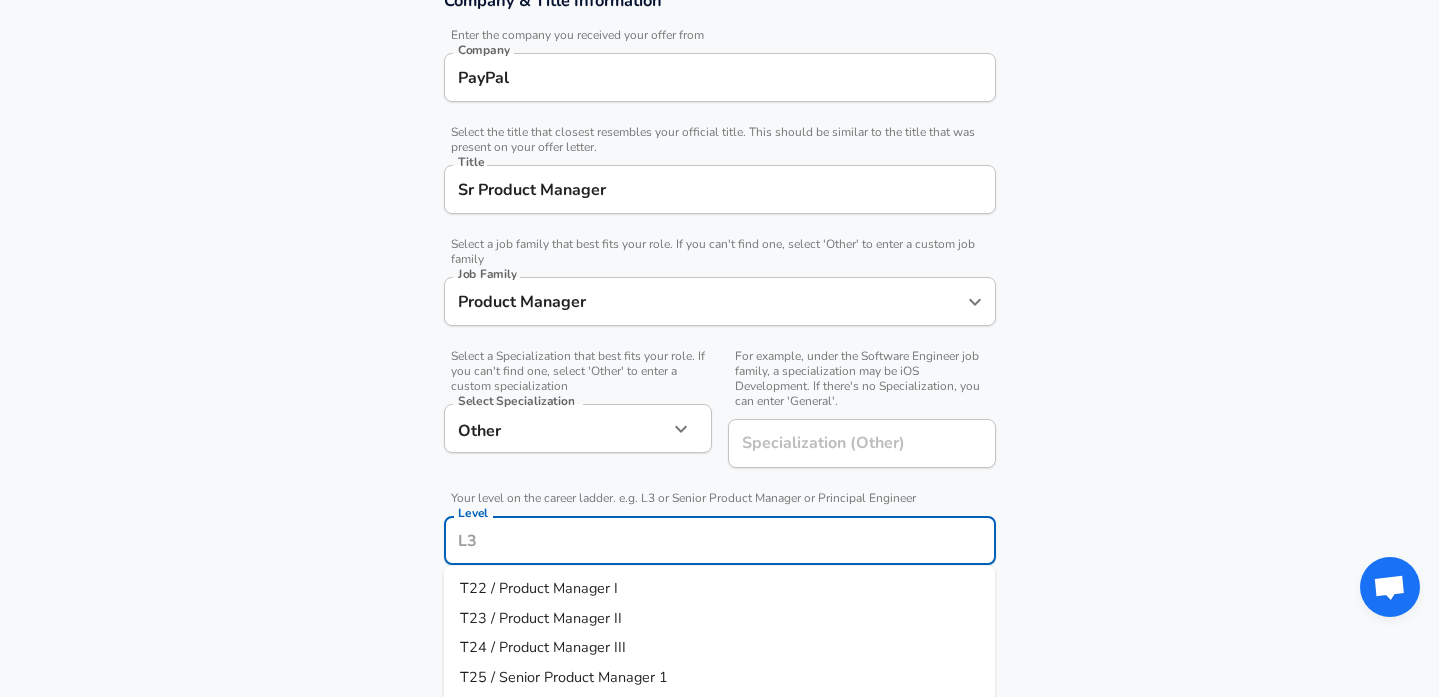 click on "Level" at bounding box center (720, 540) 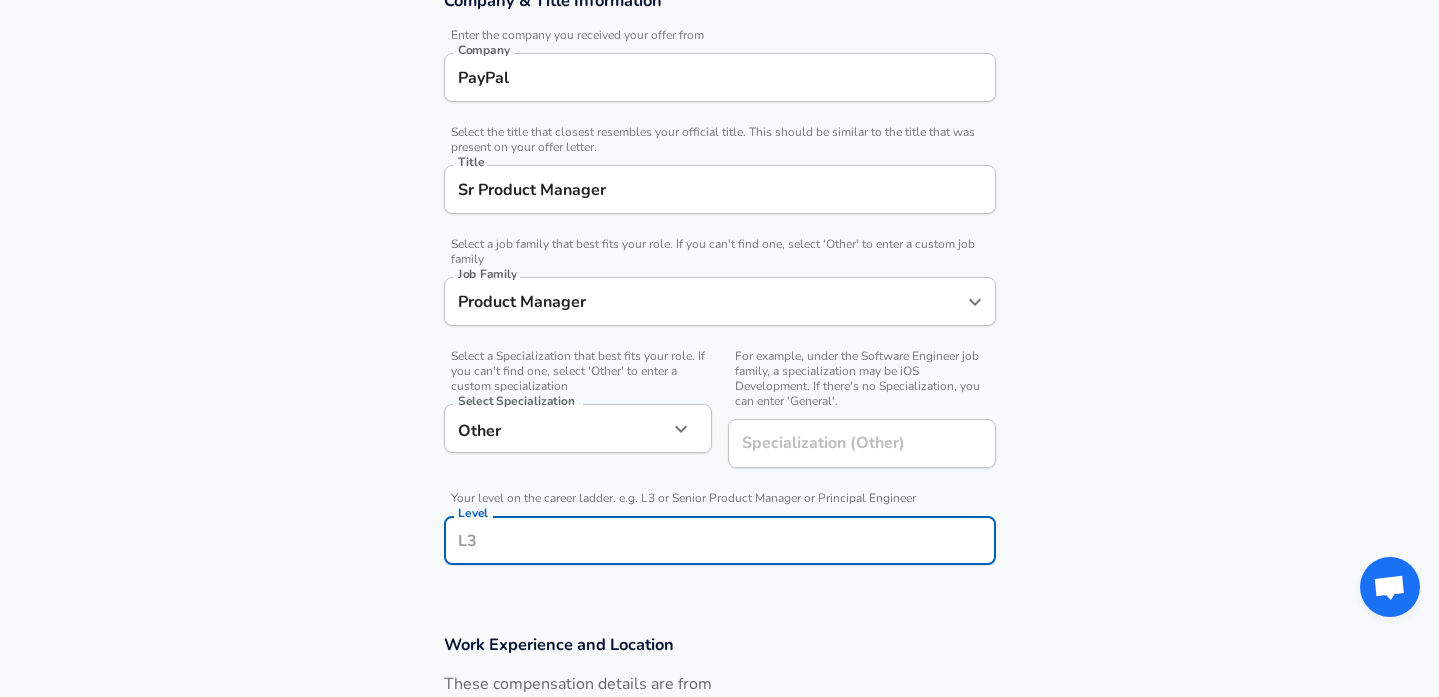 click on "Level" at bounding box center [720, 540] 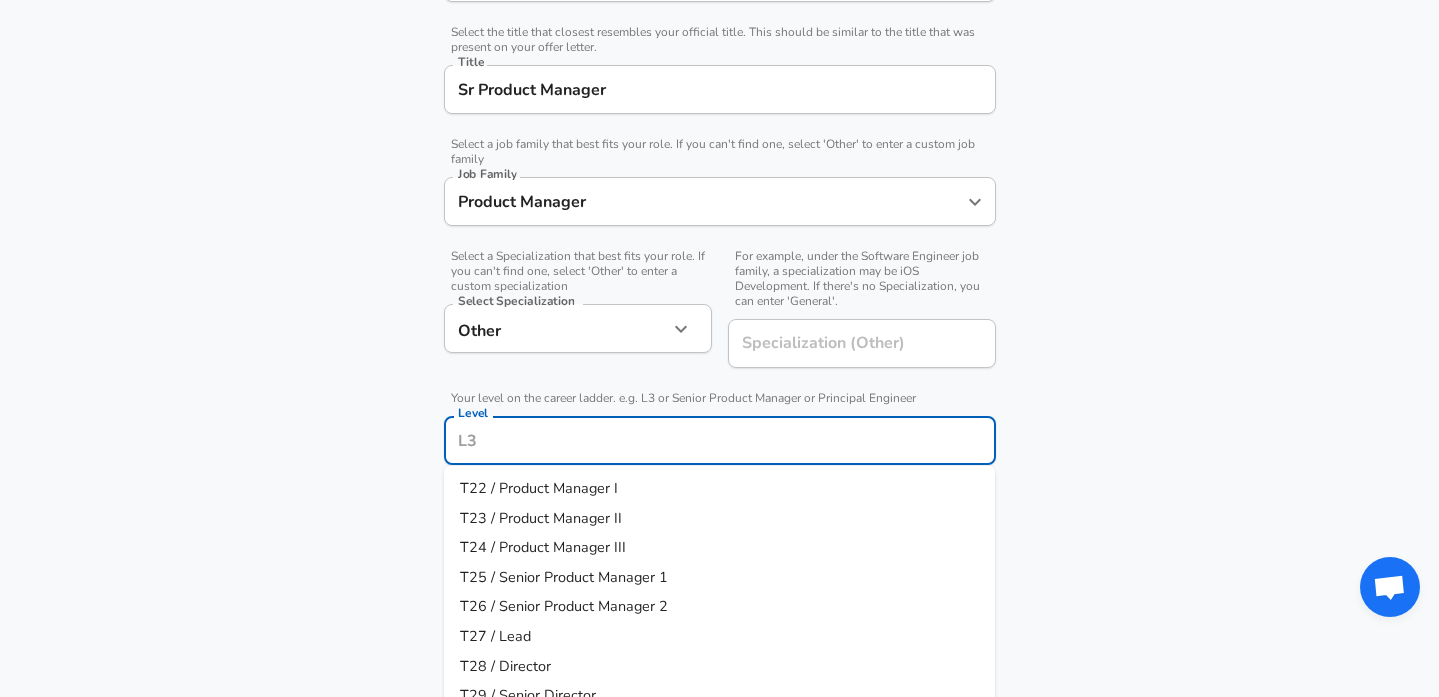 scroll, scrollTop: 493, scrollLeft: 0, axis: vertical 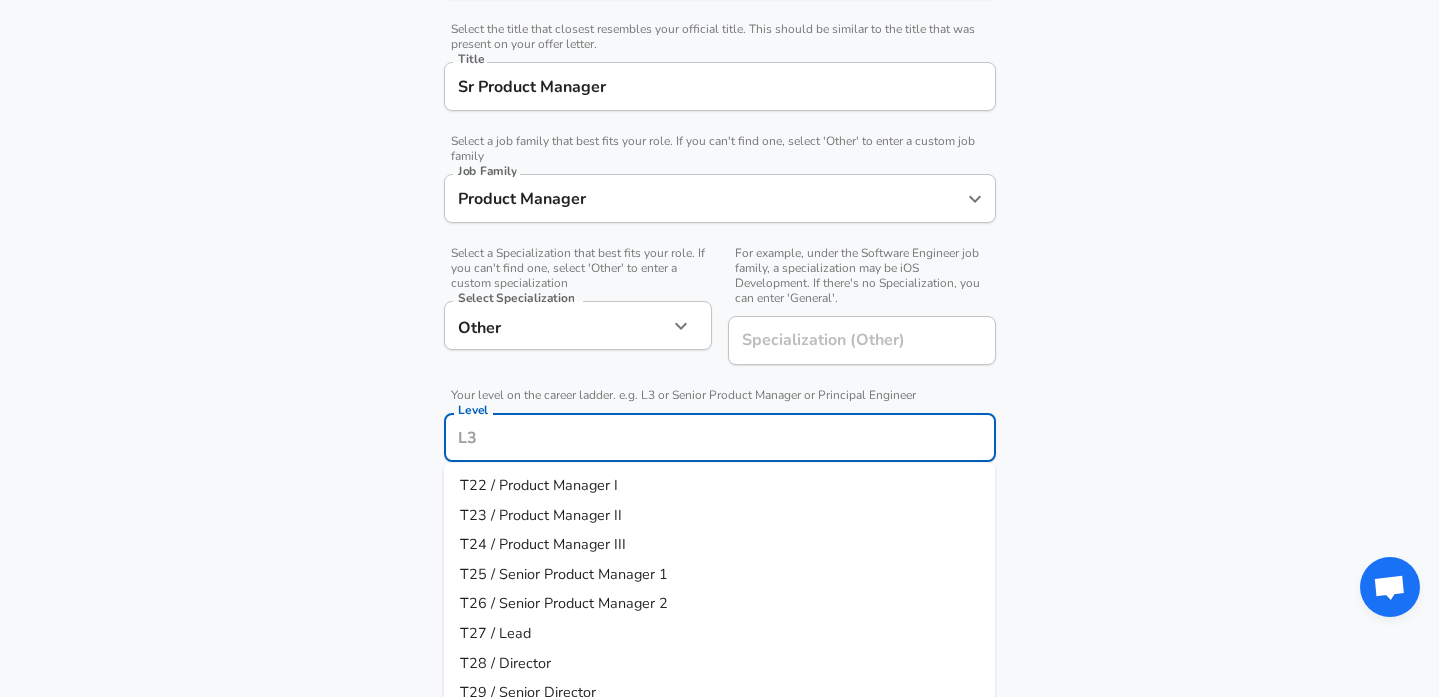 click on "T24 / Product Manager III" at bounding box center [543, 544] 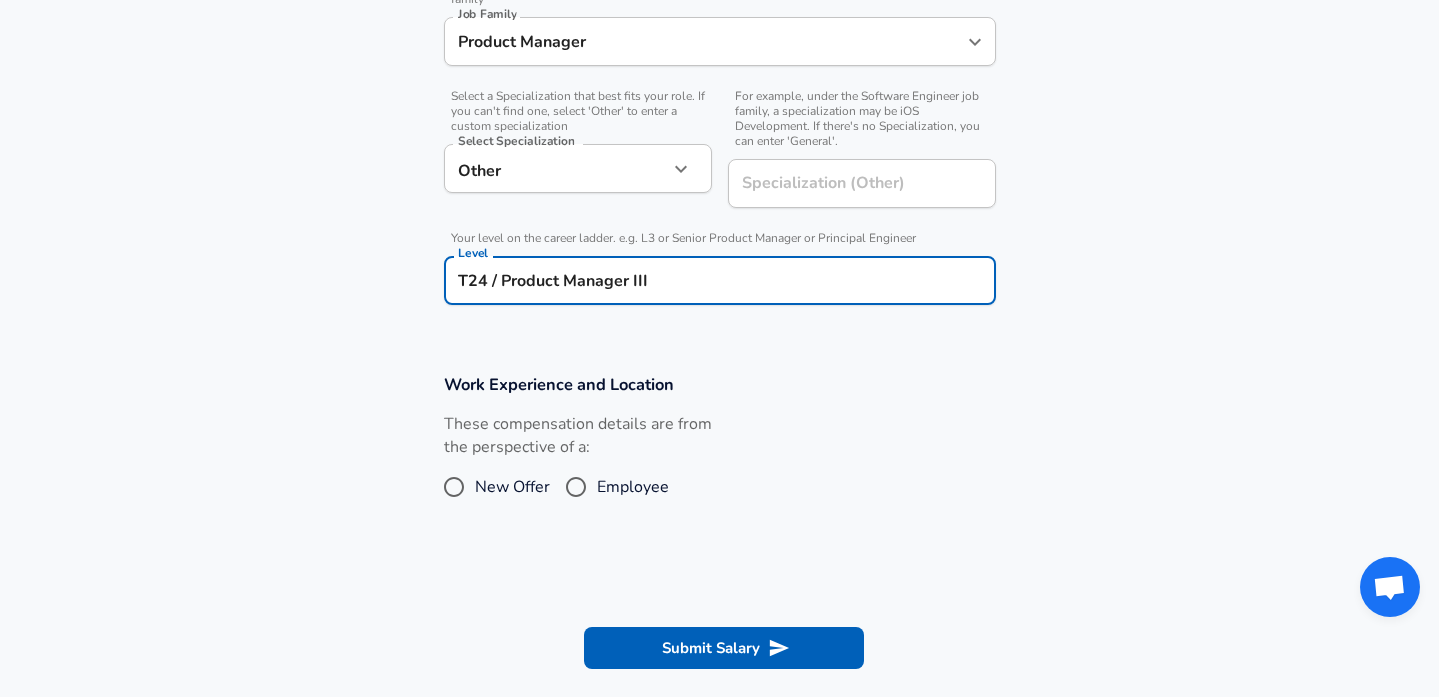 scroll, scrollTop: 651, scrollLeft: 0, axis: vertical 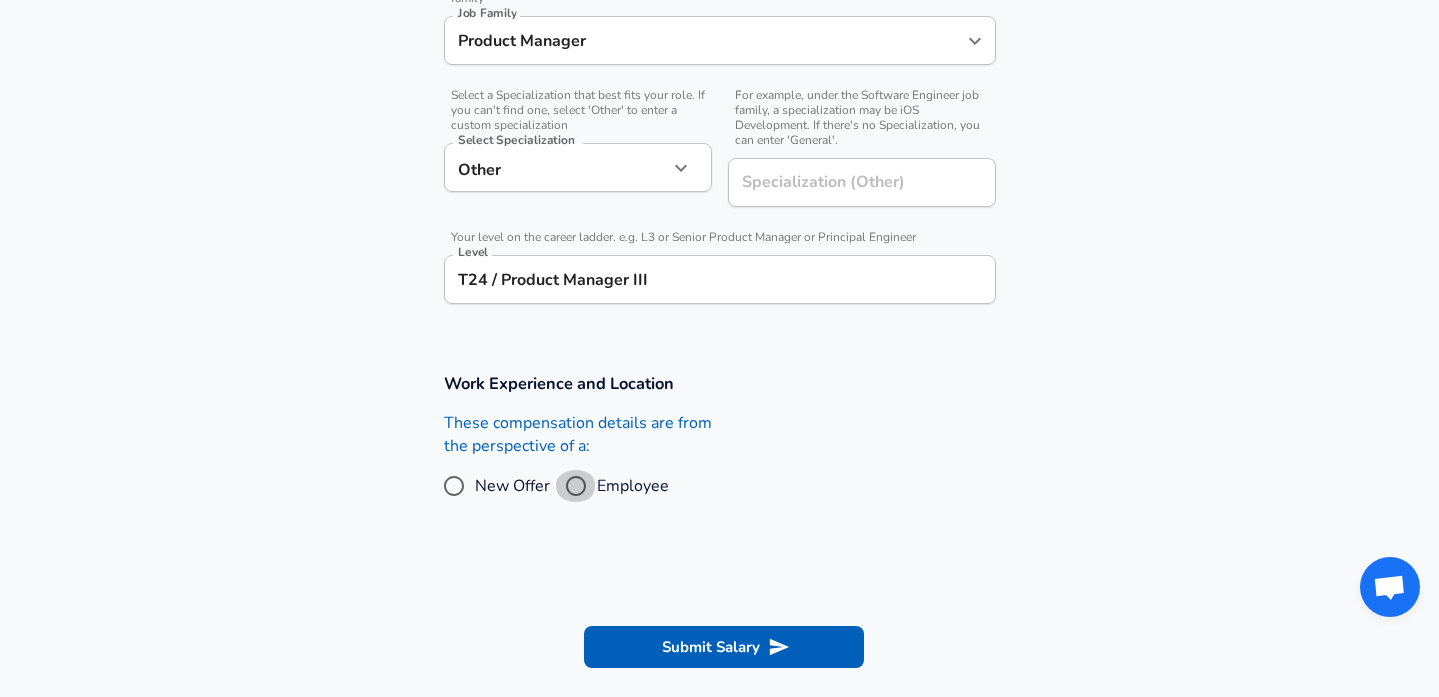 click on "Employee" at bounding box center [576, 486] 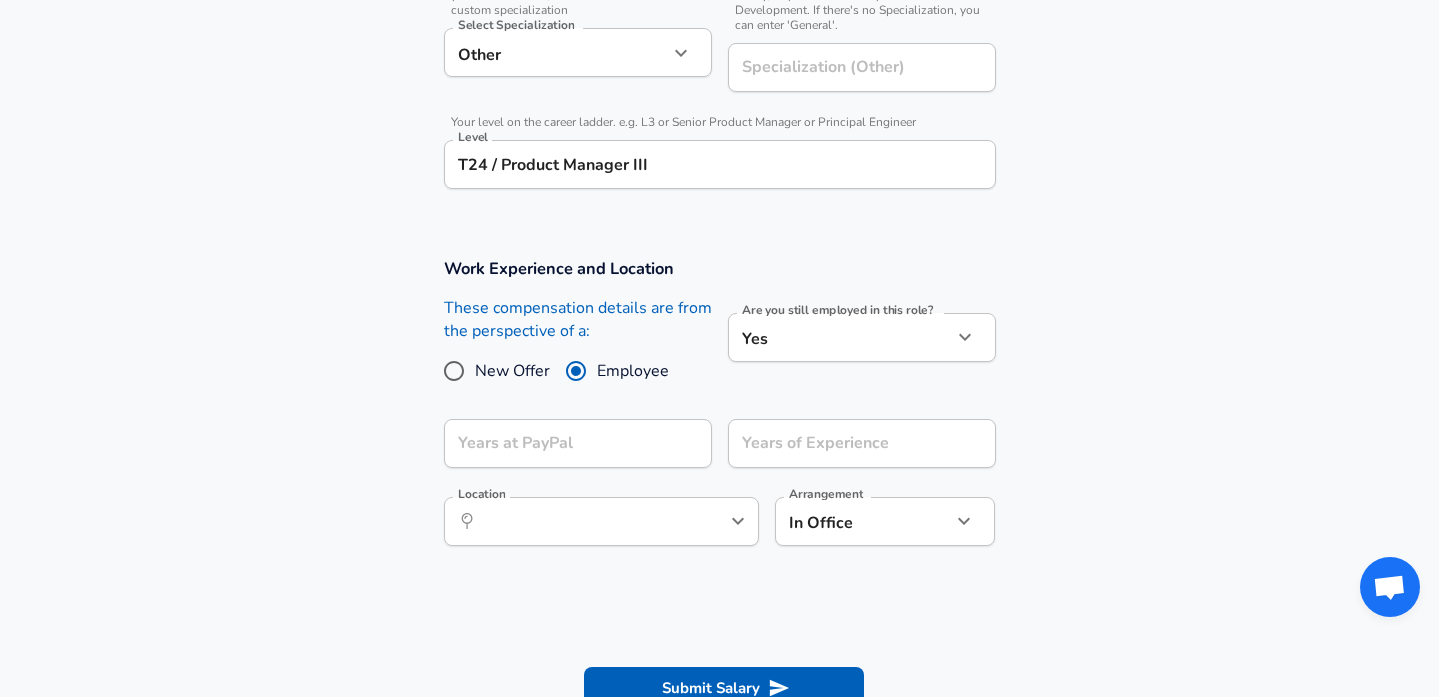 scroll, scrollTop: 771, scrollLeft: 0, axis: vertical 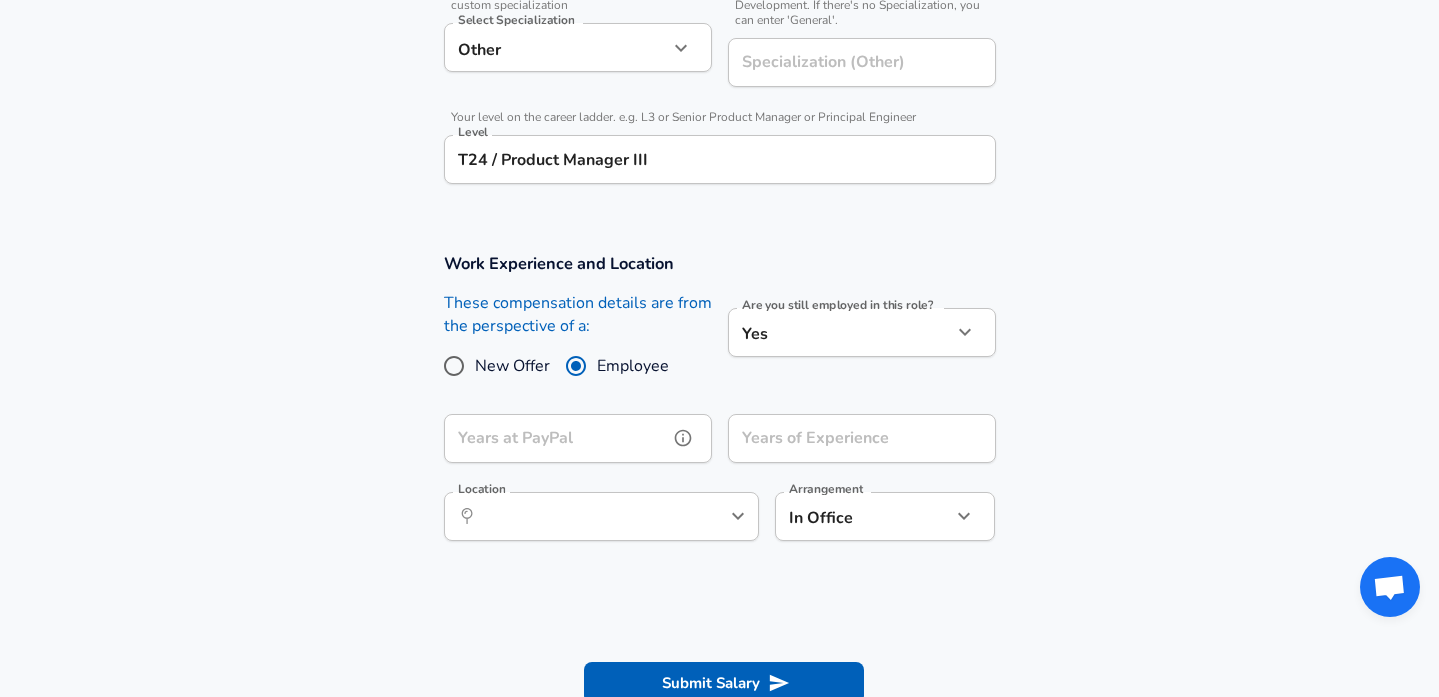 click on "Years at PayPal" at bounding box center (556, 438) 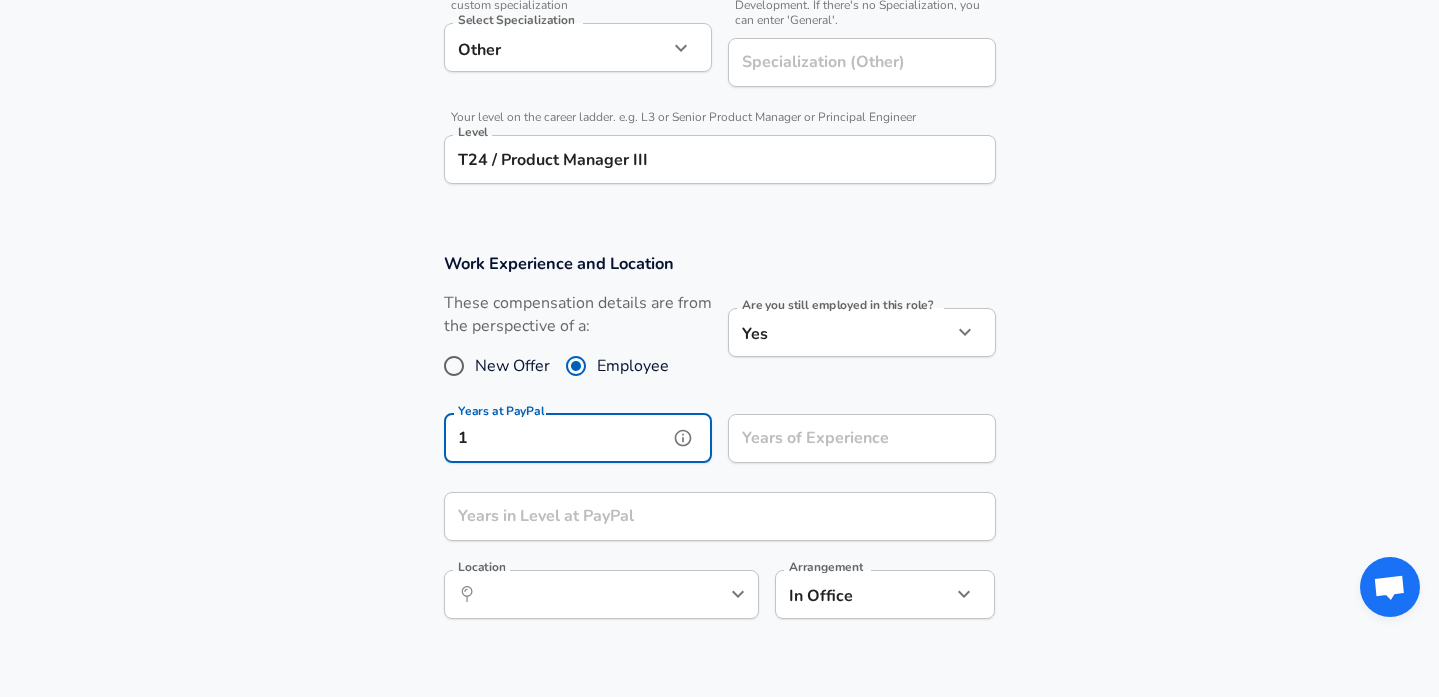 type on "1" 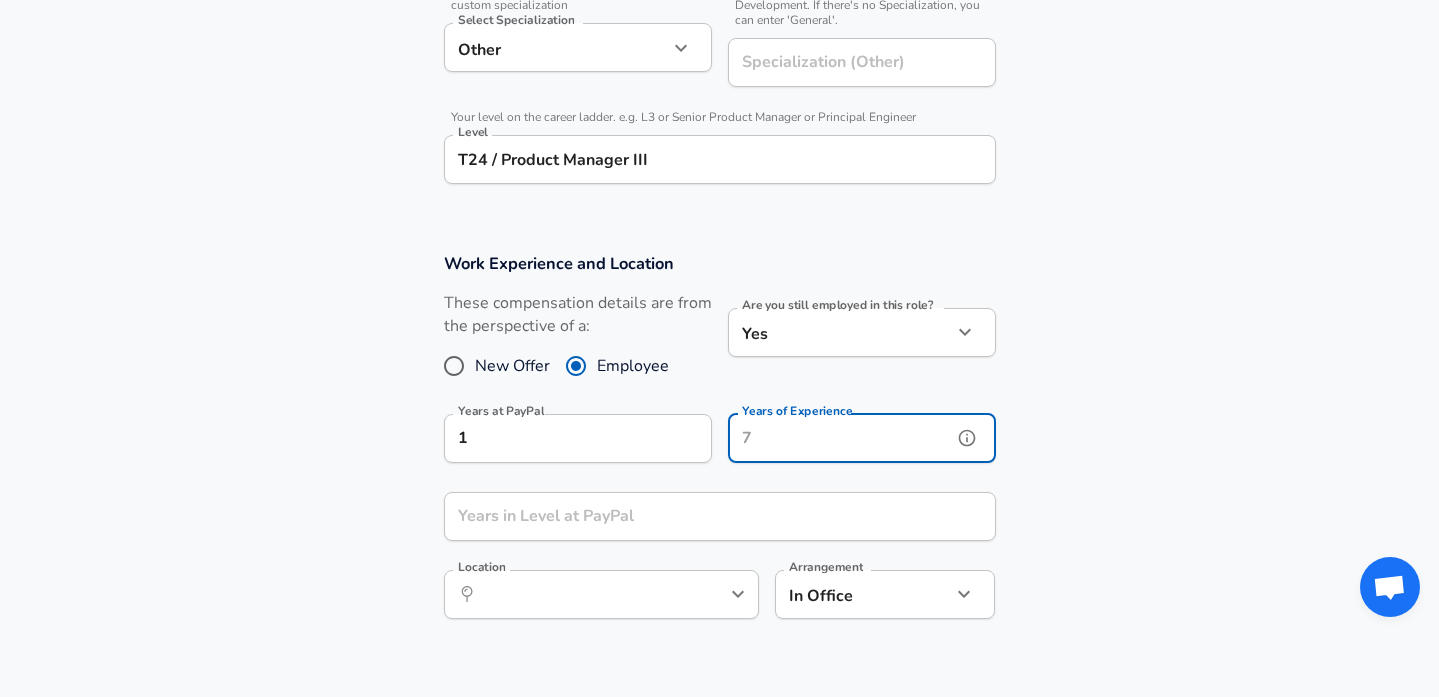 click on "Years of Experience" at bounding box center [840, 438] 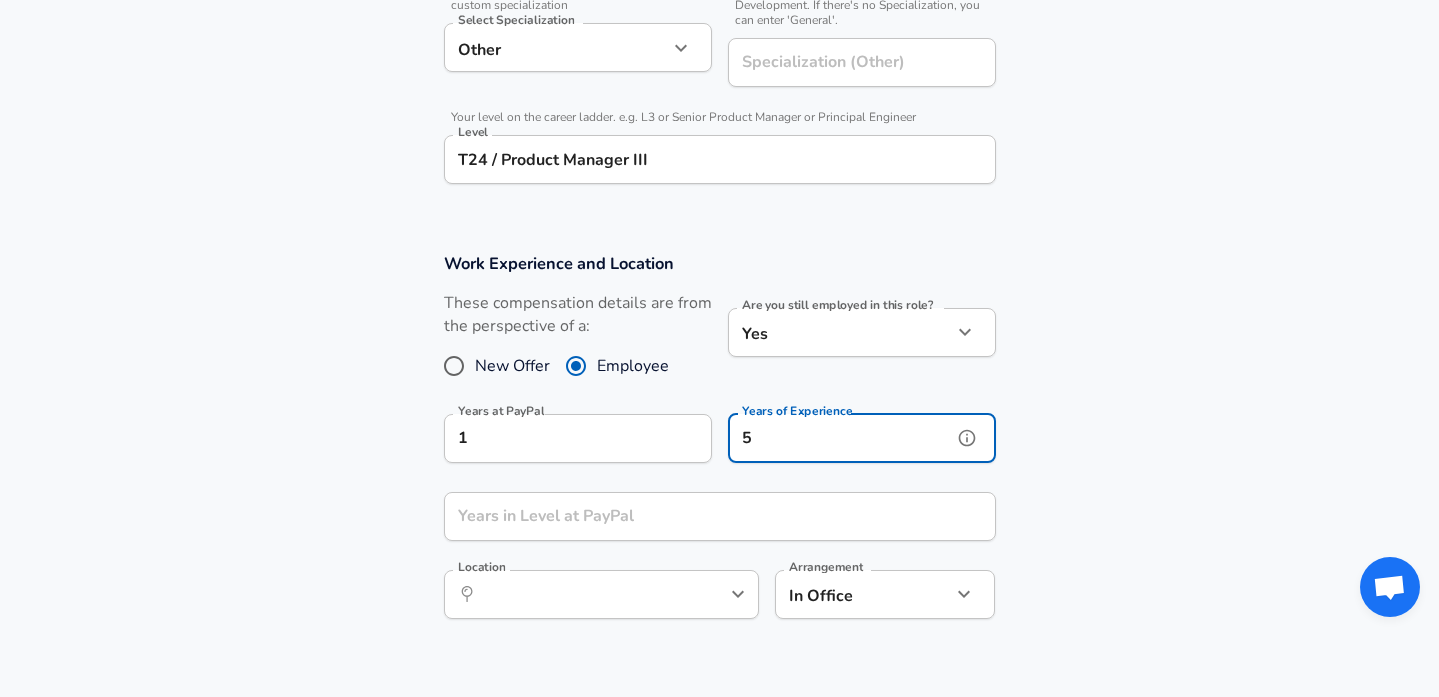 type on "5" 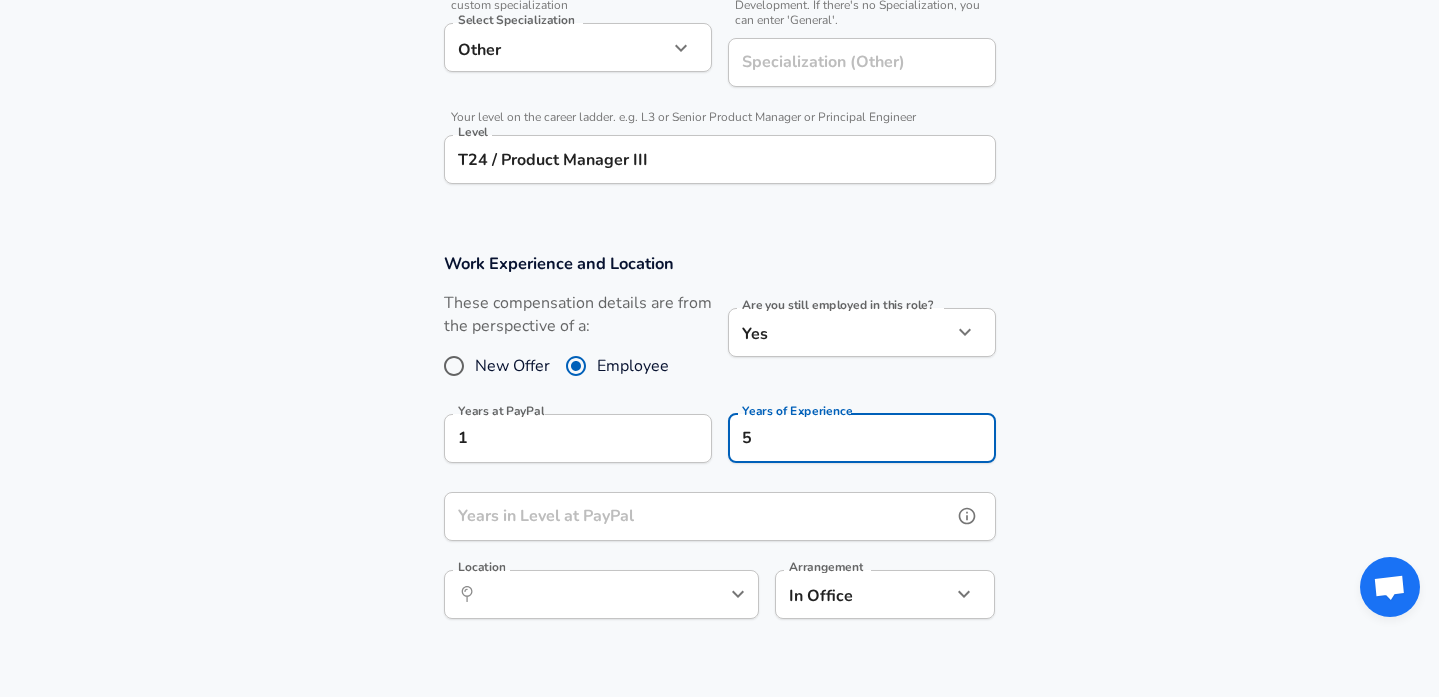 click on "Years in Level at PayPal" at bounding box center (698, 516) 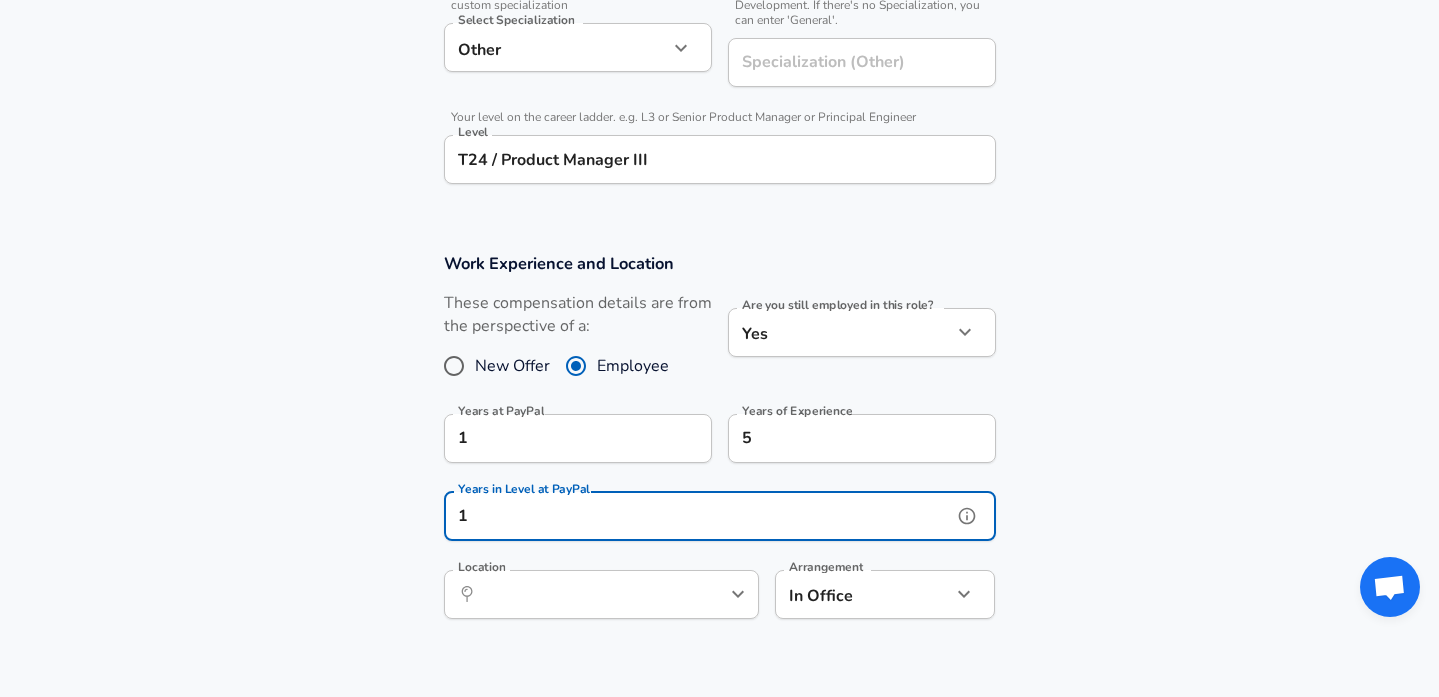 type on "1" 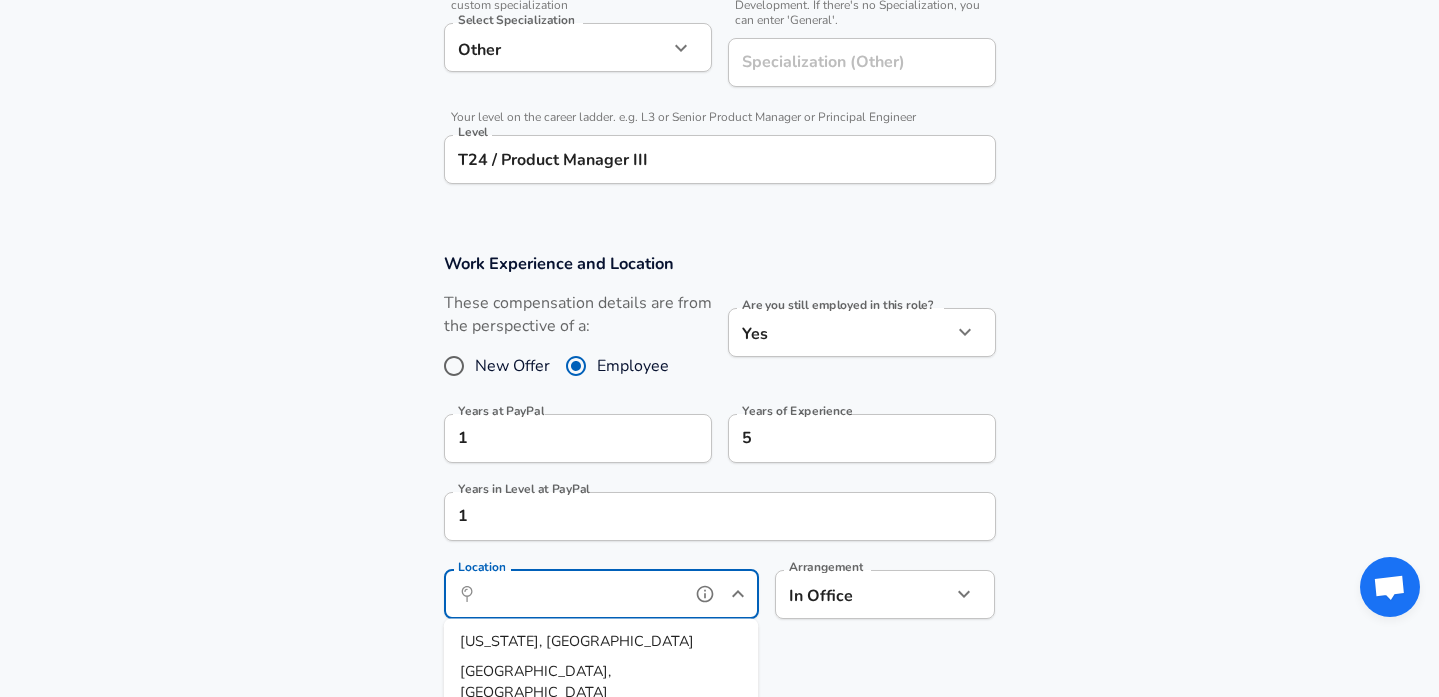 click on "Location" at bounding box center [579, 594] 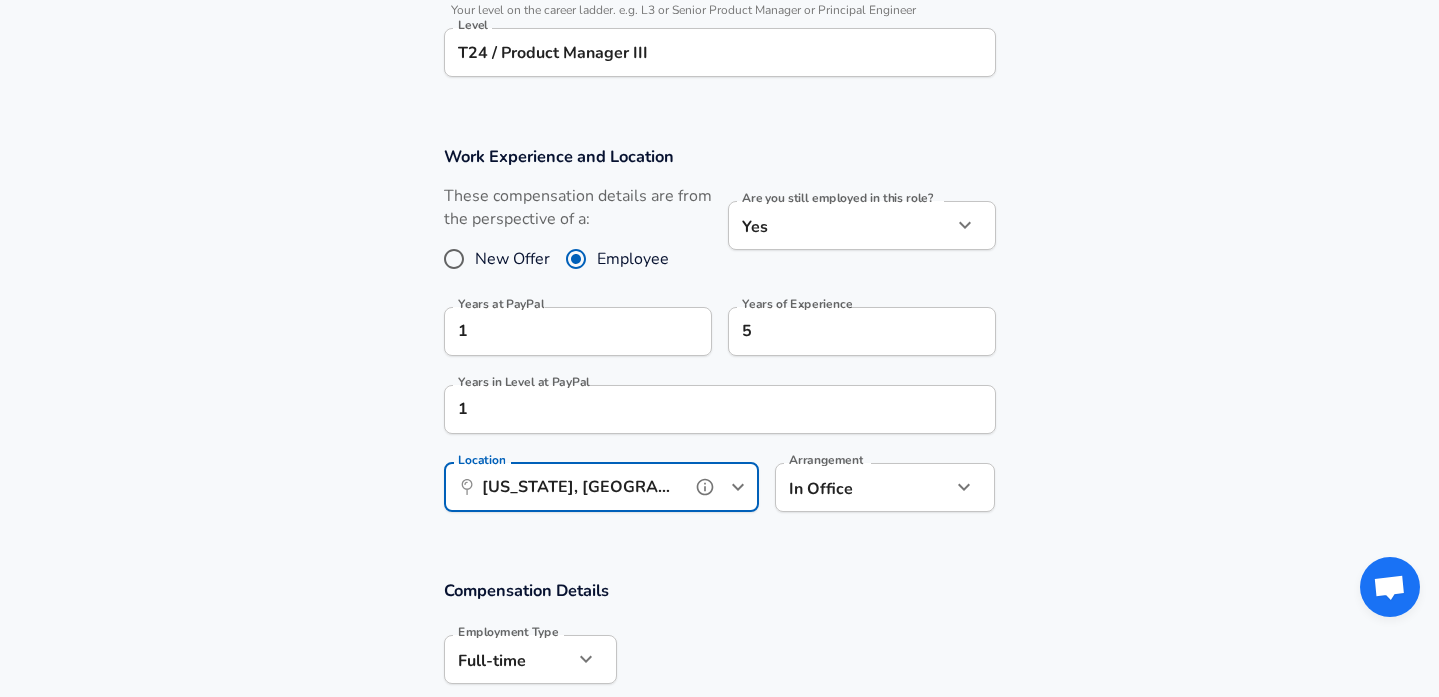scroll, scrollTop: 882, scrollLeft: 0, axis: vertical 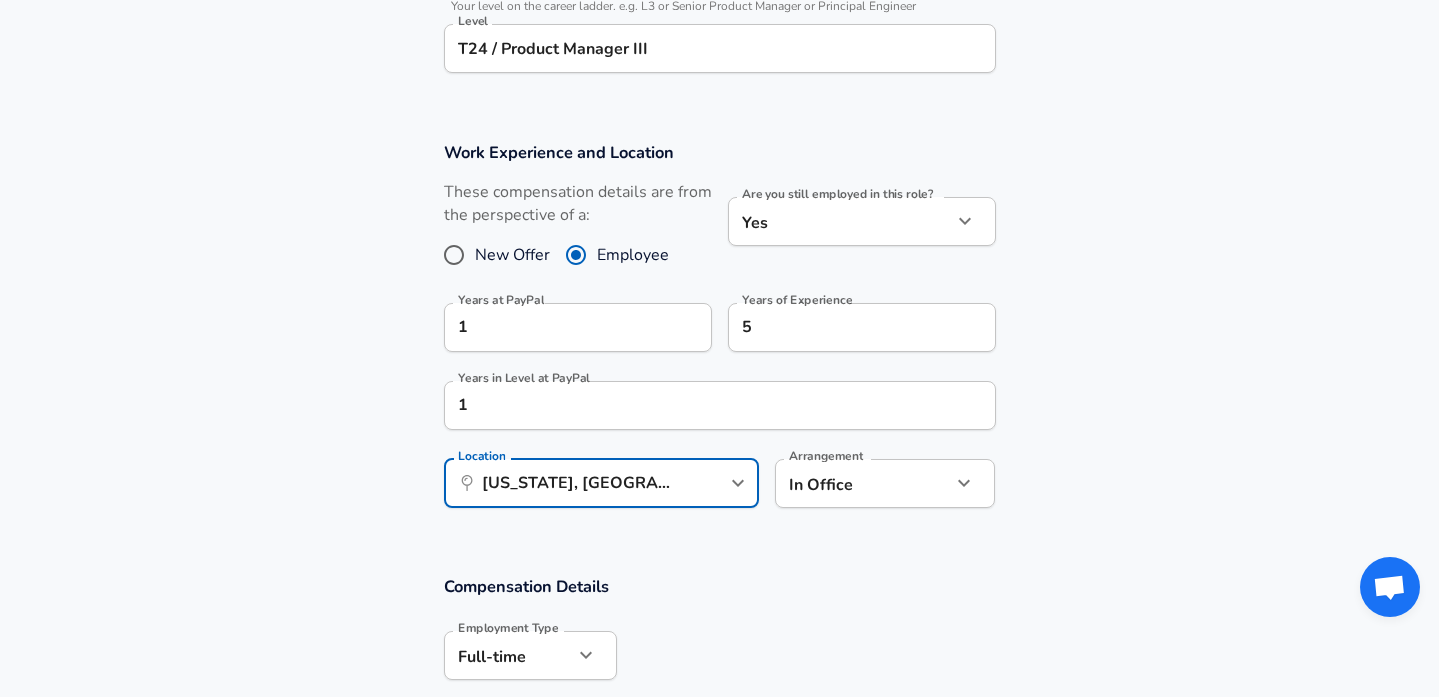 click on "Restart Add Your Salary Upload your offer letter   to verify your submission Enhance Privacy and Anonymity No Automatically hides specific fields until there are enough submissions to safely display the full details.   More Details Based on your submission and the data points that we have already collected, we will automatically hide and anonymize specific fields if there aren't enough data points to remain sufficiently anonymous. Company & Title Information   Enter the company you received your offer from Company PayPal Company   Select the title that closest resembles your official title. This should be similar to the title that was present on your offer letter. Title Sr Product Manager Title   Select a job family that best fits your role. If you can't find one, select 'Other' to enter a custom job family Job Family Product Manager Job Family   Select a Specialization that best fits your role. If you can't find one, select 'Other' to enter a custom specialization Select Specialization Other Other     Level" at bounding box center (719, -534) 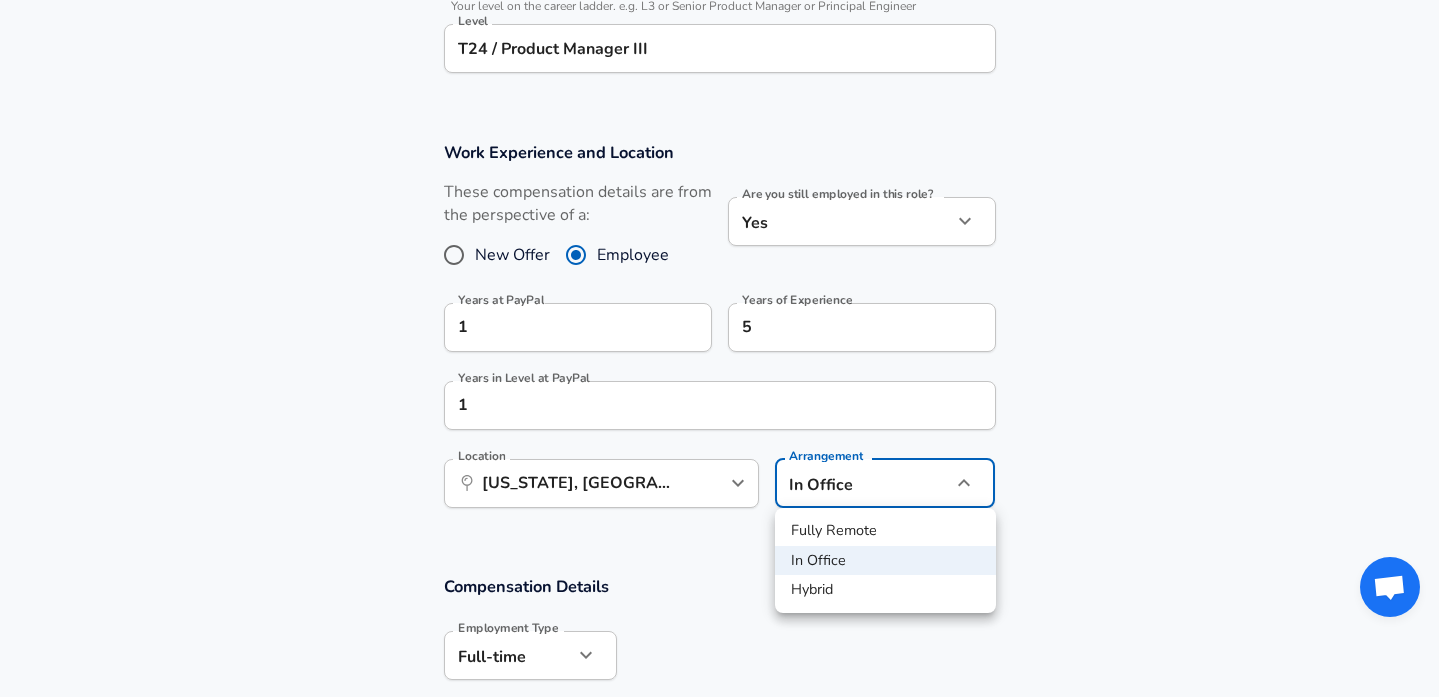 click on "Hybrid" at bounding box center [885, 590] 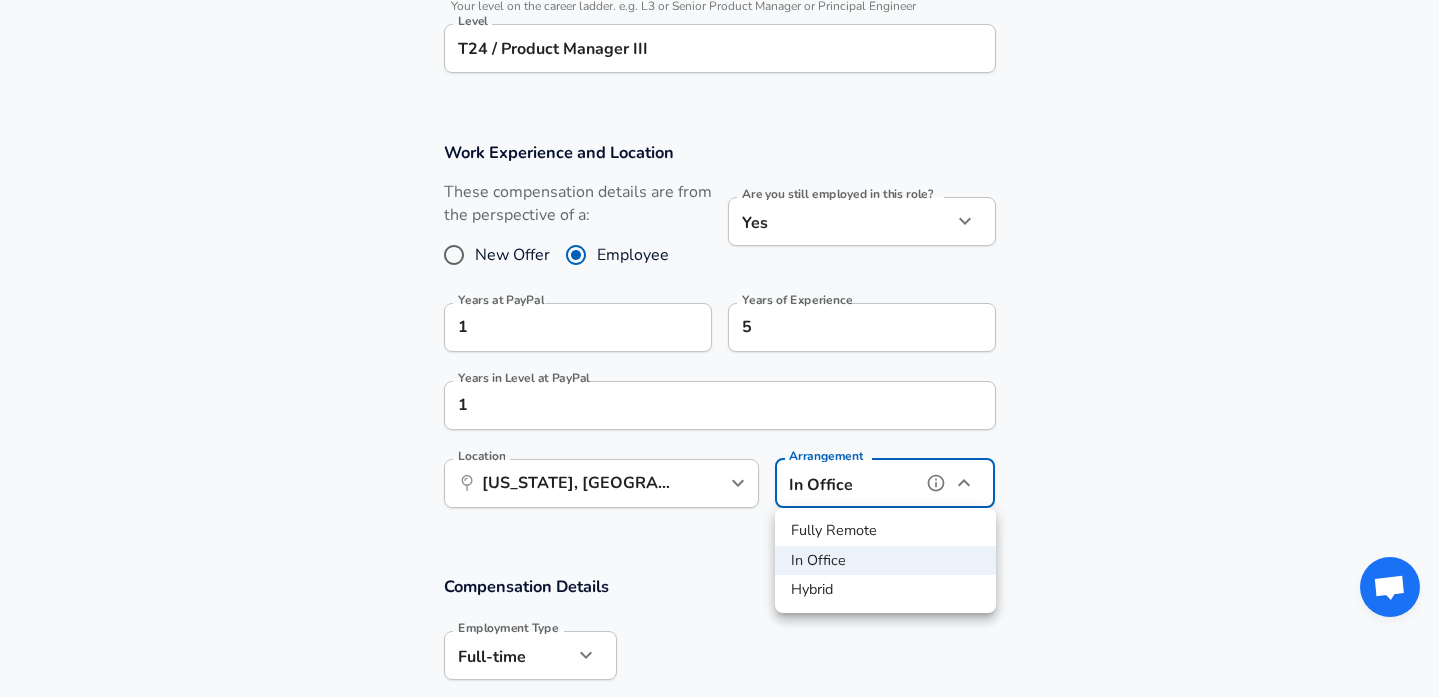 type on "hybrid" 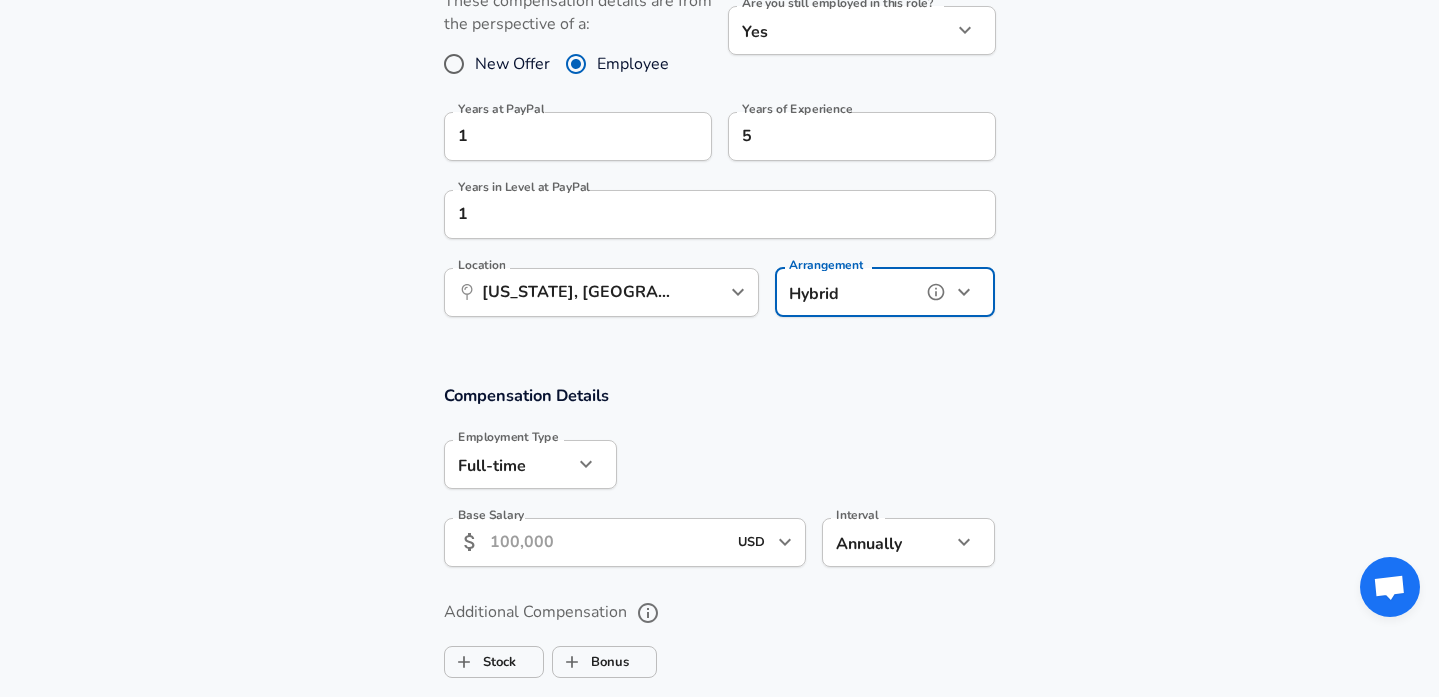 scroll, scrollTop: 1091, scrollLeft: 0, axis: vertical 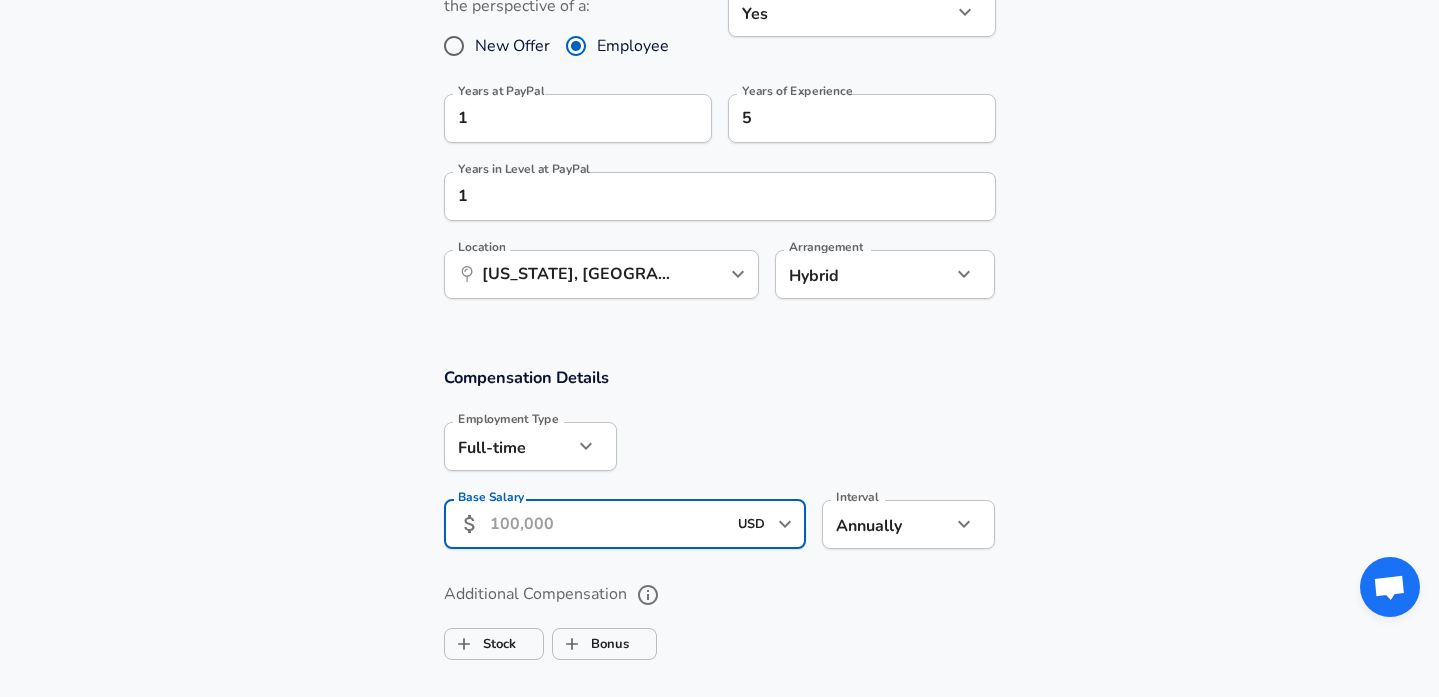 click on "Base Salary" at bounding box center [608, 524] 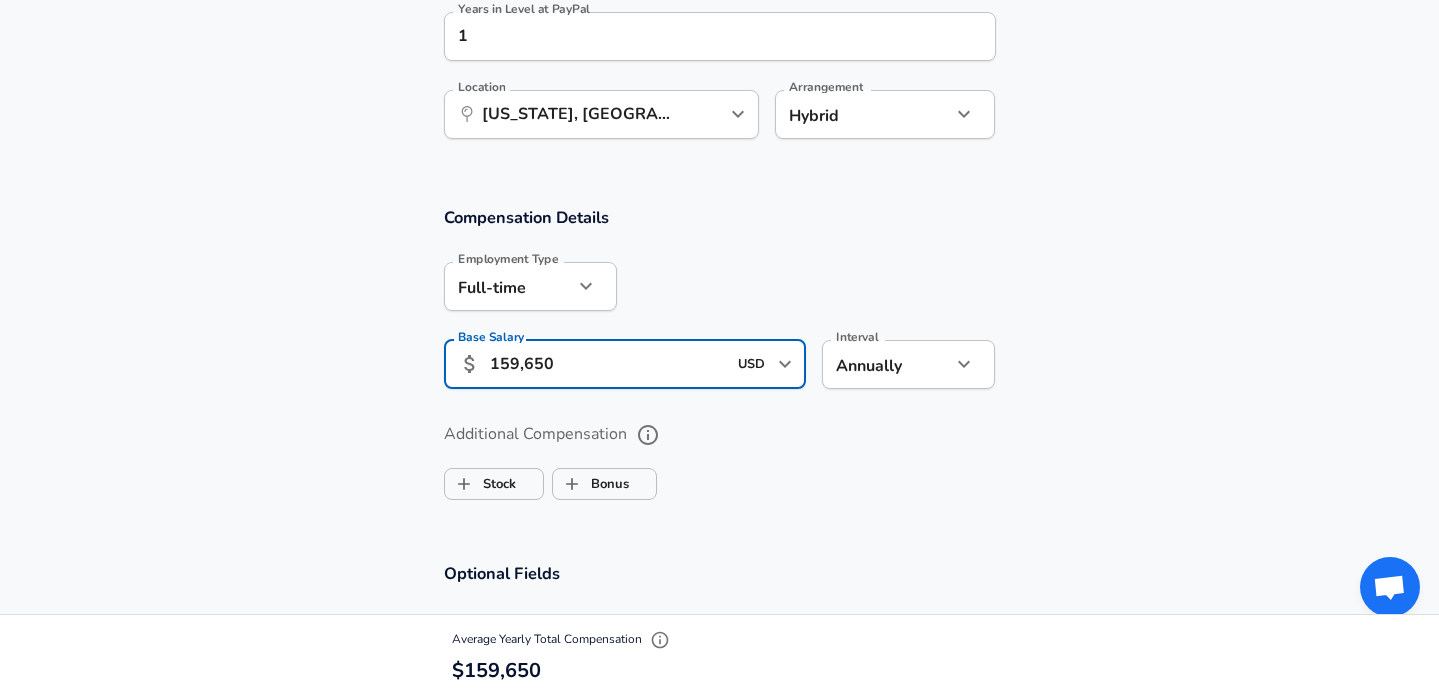scroll, scrollTop: 1253, scrollLeft: 0, axis: vertical 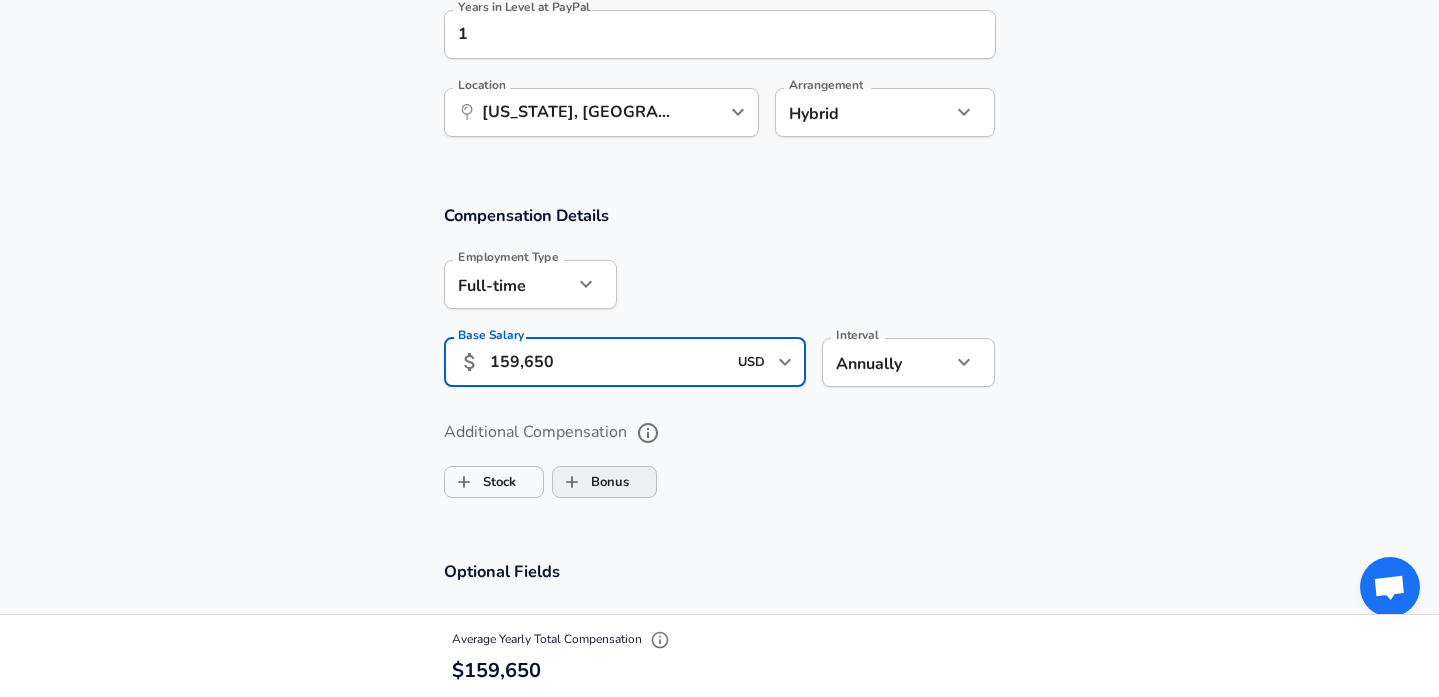 type on "159,650" 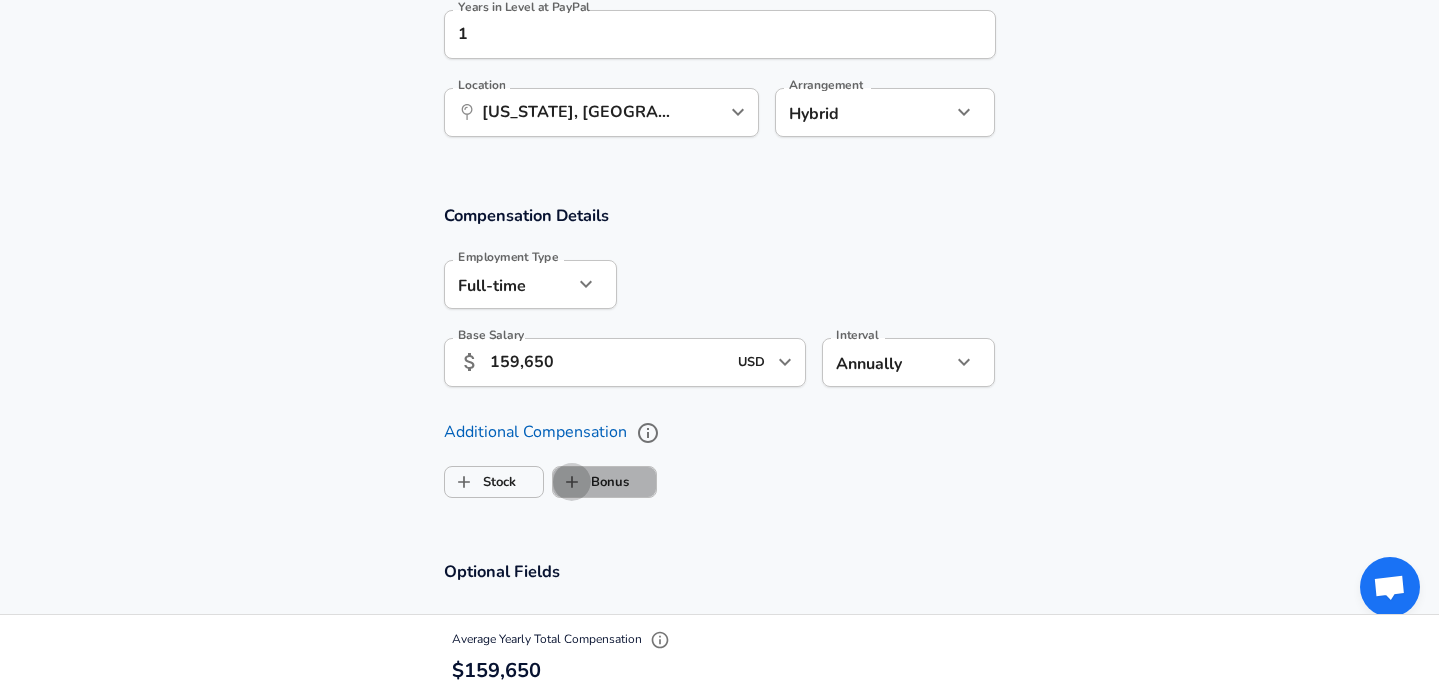 click on "Bonus" at bounding box center [572, 482] 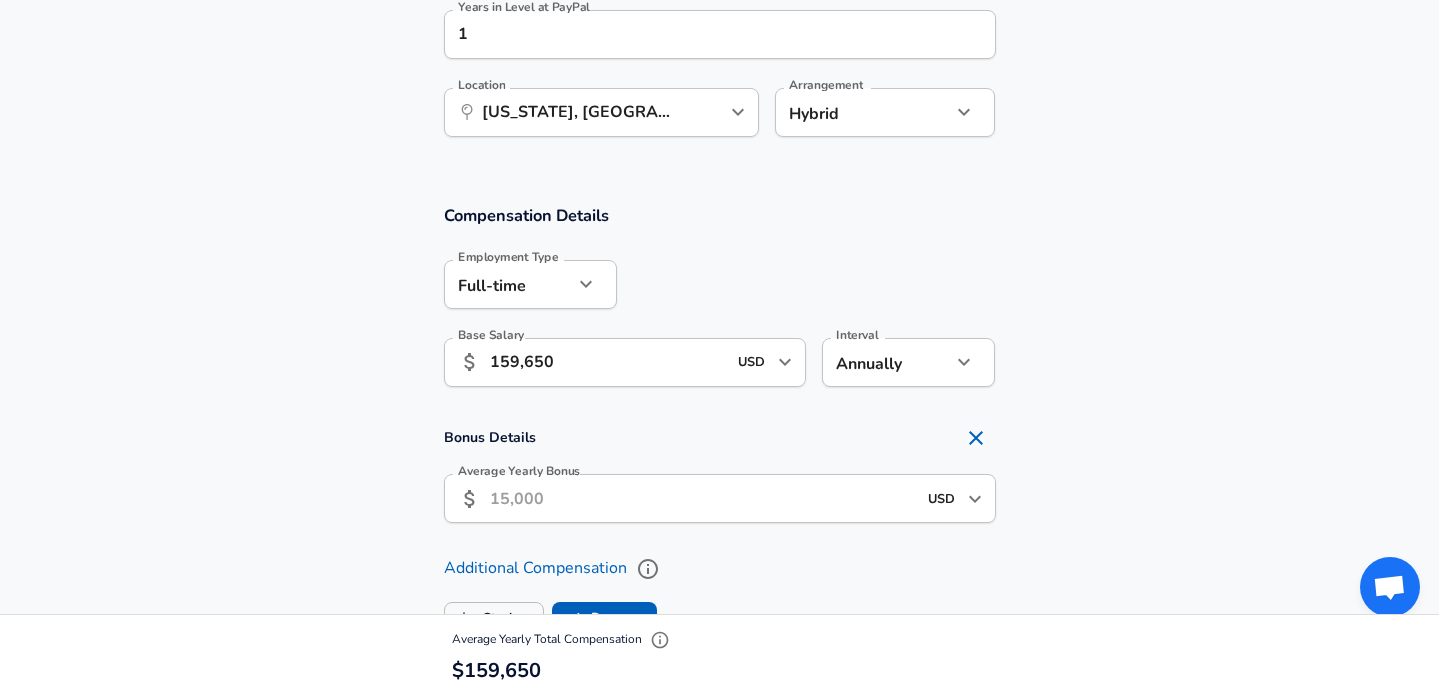 checkbox on "true" 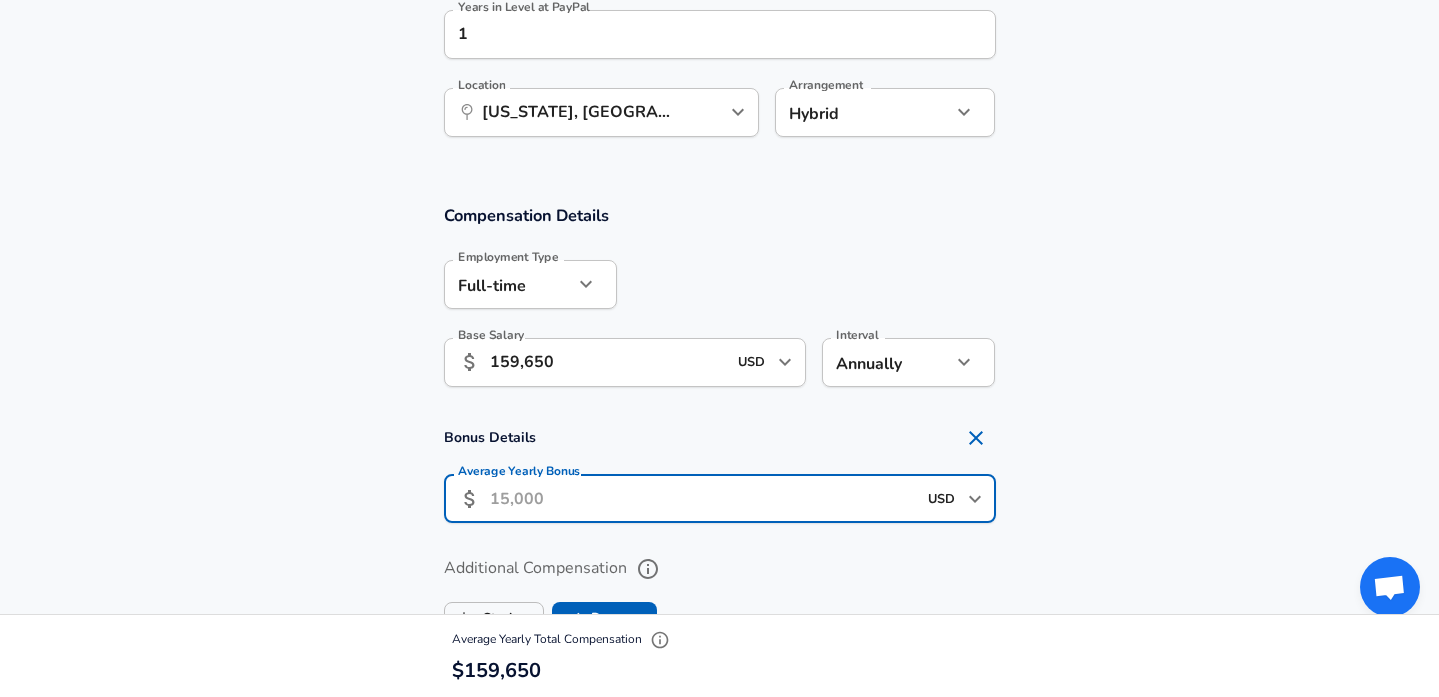 click on "Average Yearly Bonus" at bounding box center (703, 498) 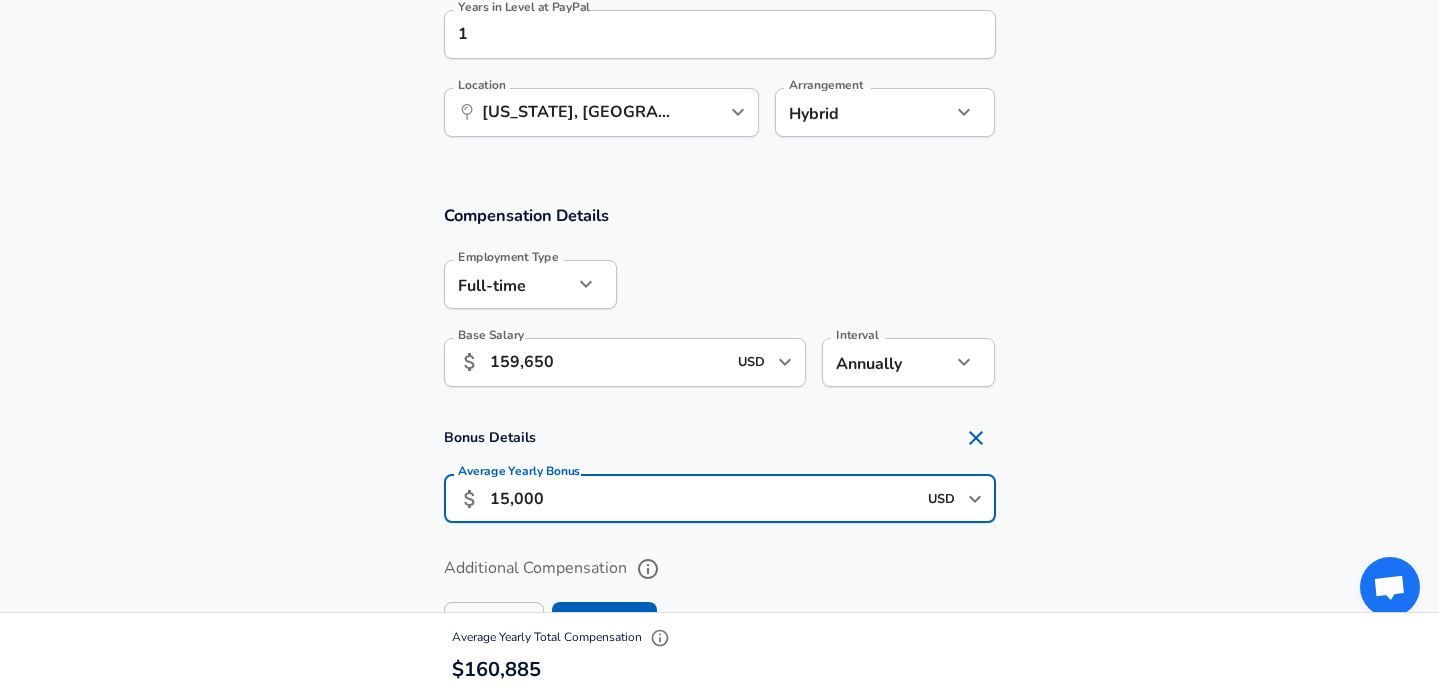 scroll, scrollTop: 0, scrollLeft: 0, axis: both 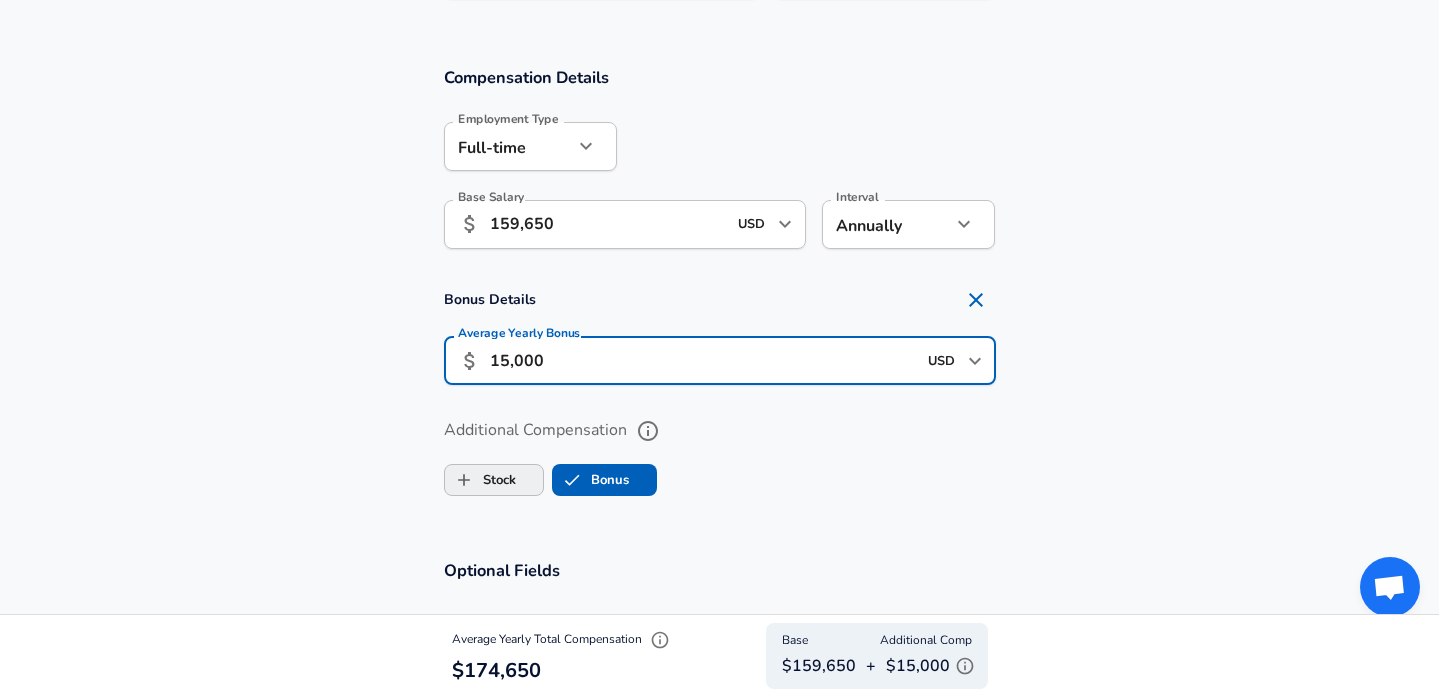 type on "15,000" 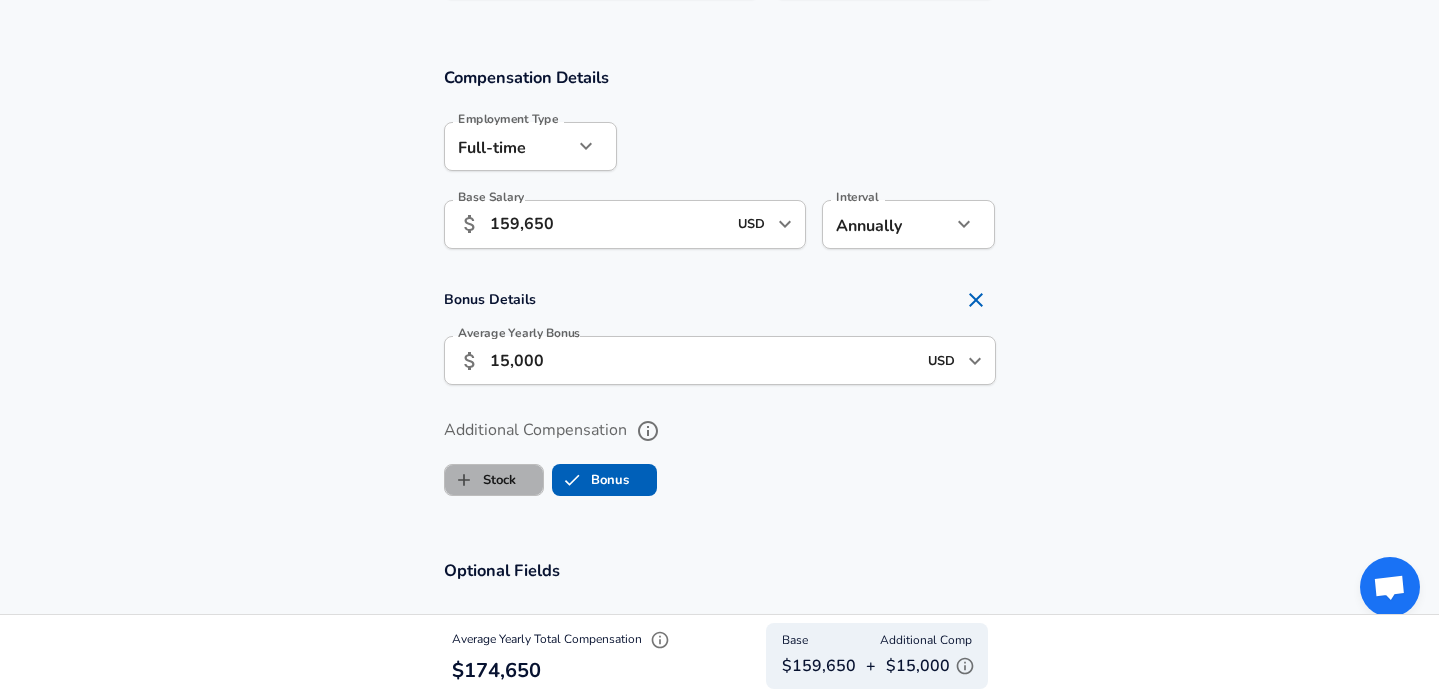 click on "Stock" at bounding box center [480, 480] 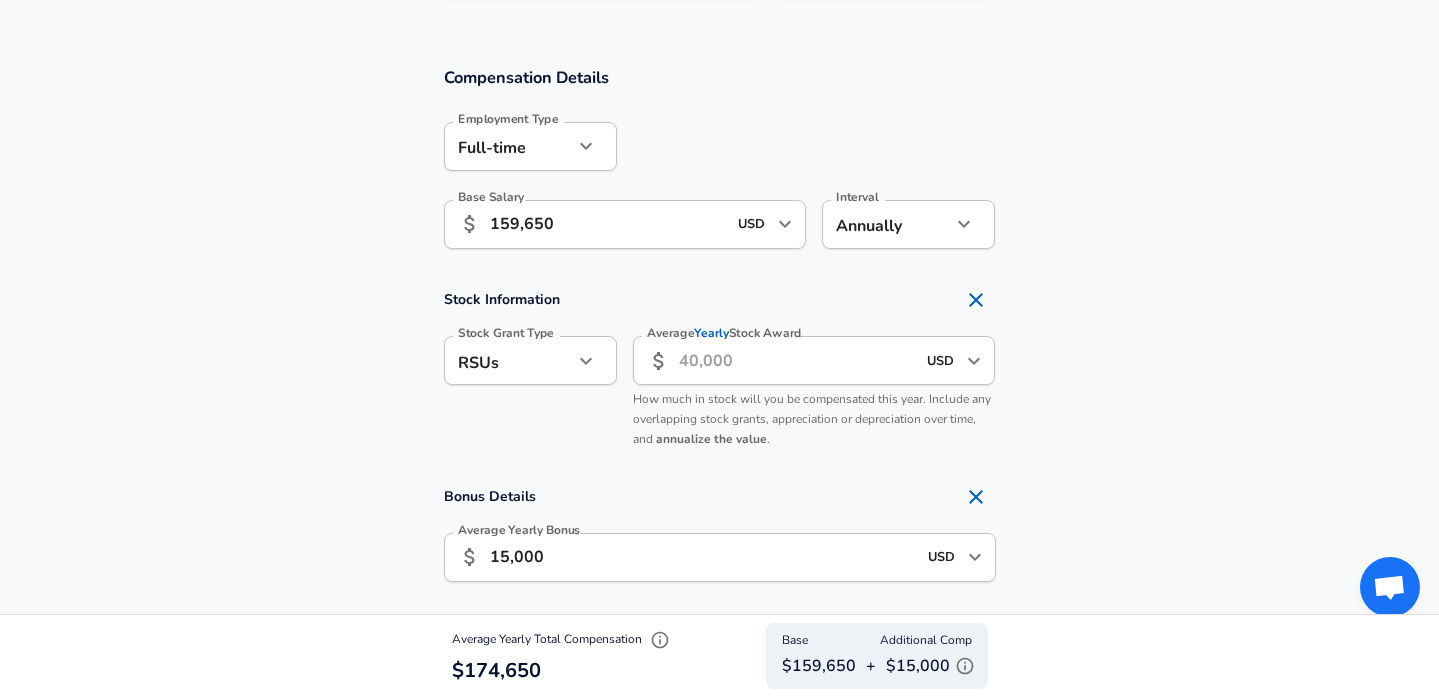 click on "Average  Yearly  Stock Award" at bounding box center [797, 360] 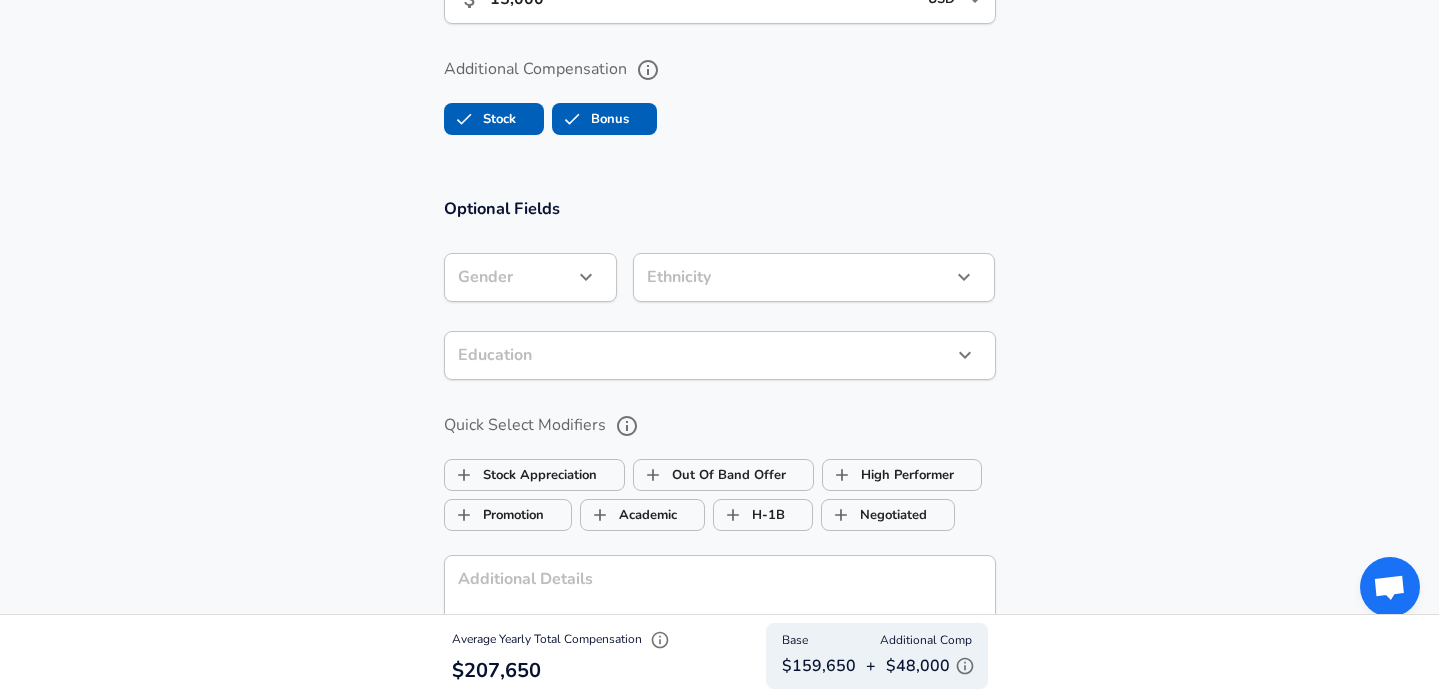 scroll, scrollTop: 1962, scrollLeft: 0, axis: vertical 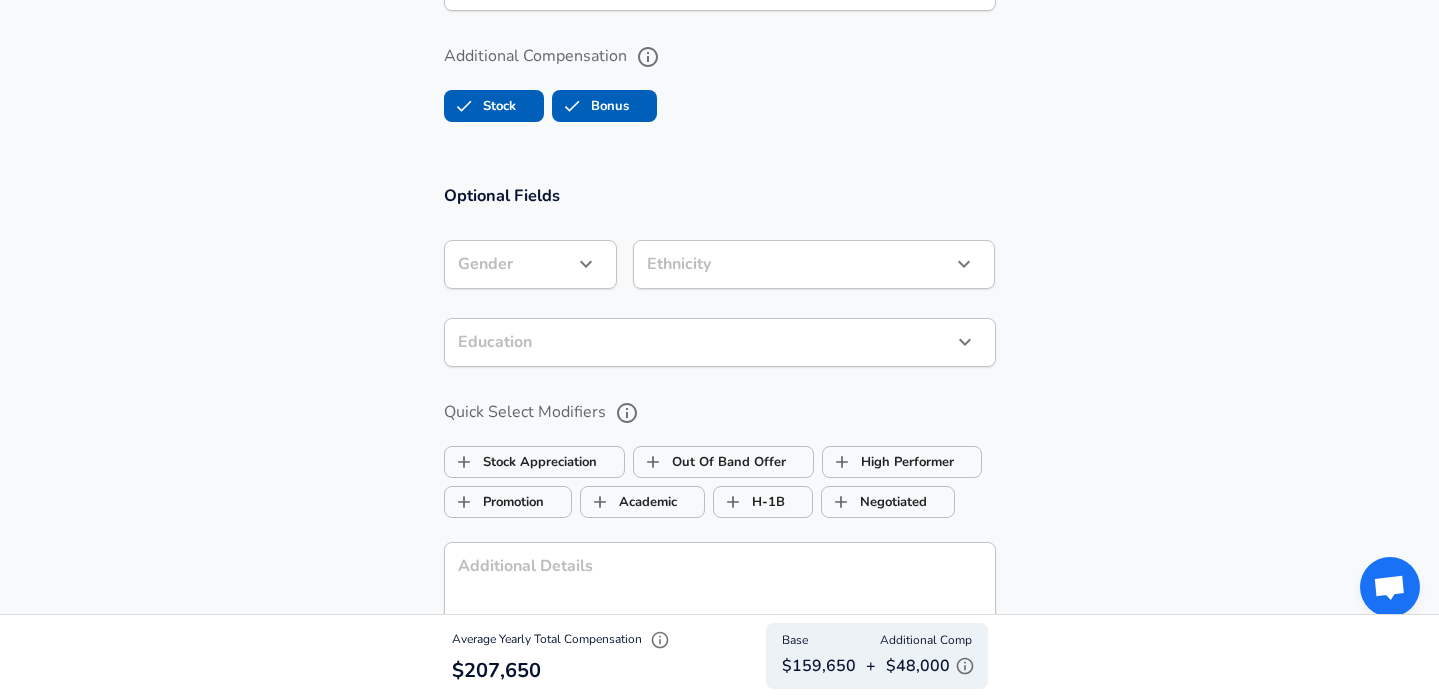 type on "33,000" 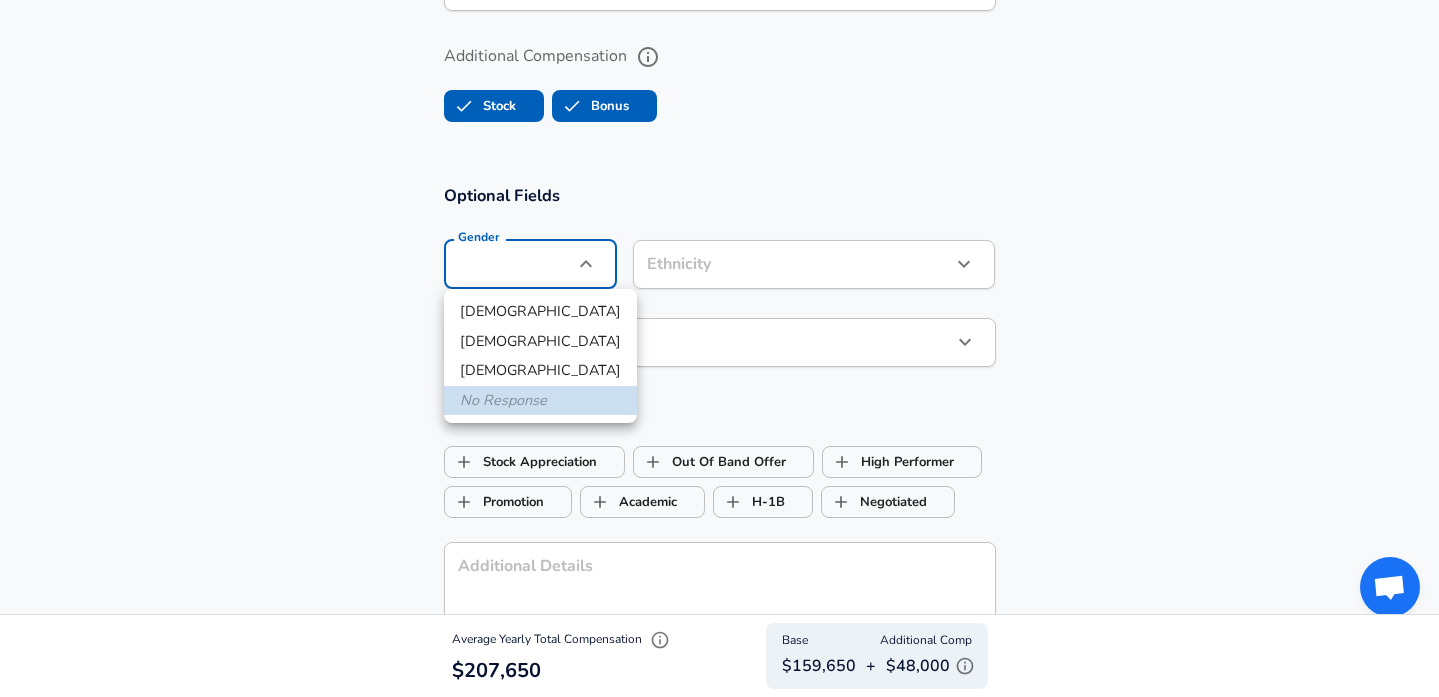 click on "[DEMOGRAPHIC_DATA]" at bounding box center [540, 342] 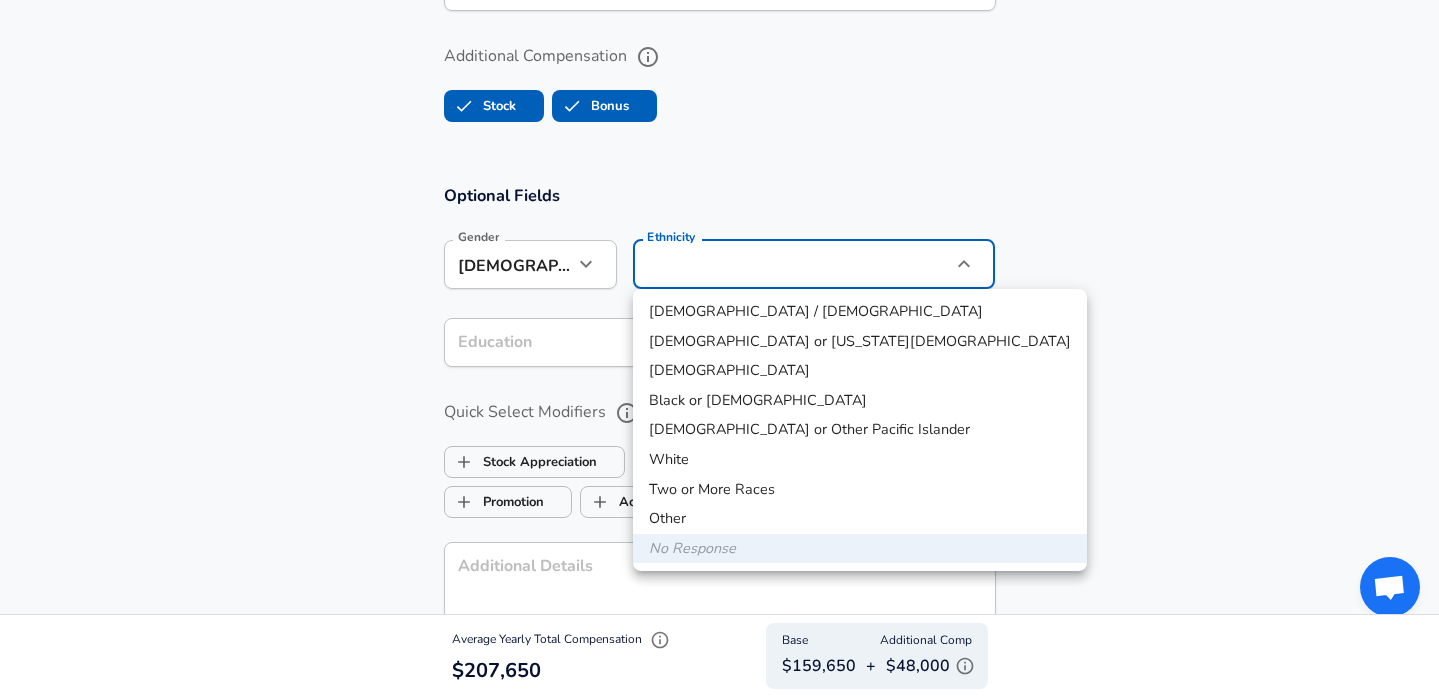 click on "Restart Add Your Salary Upload your offer letter   to verify your submission Enhance Privacy and Anonymity No Automatically hides specific fields until there are enough submissions to safely display the full details.   More Details Based on your submission and the data points that we have already collected, we will automatically hide and anonymize specific fields if there aren't enough data points to remain sufficiently anonymous. Company & Title Information   Enter the company you received your offer from Company PayPal Company   Select the title that closest resembles your official title. This should be similar to the title that was present on your offer letter. Title Sr Product Manager Title   Select a job family that best fits your role. If you can't find one, select 'Other' to enter a custom job family Job Family Product Manager Job Family   Select a Specialization that best fits your role. If you can't find one, select 'Other' to enter a custom specialization Select Specialization Other Other     Level" at bounding box center [719, -1614] 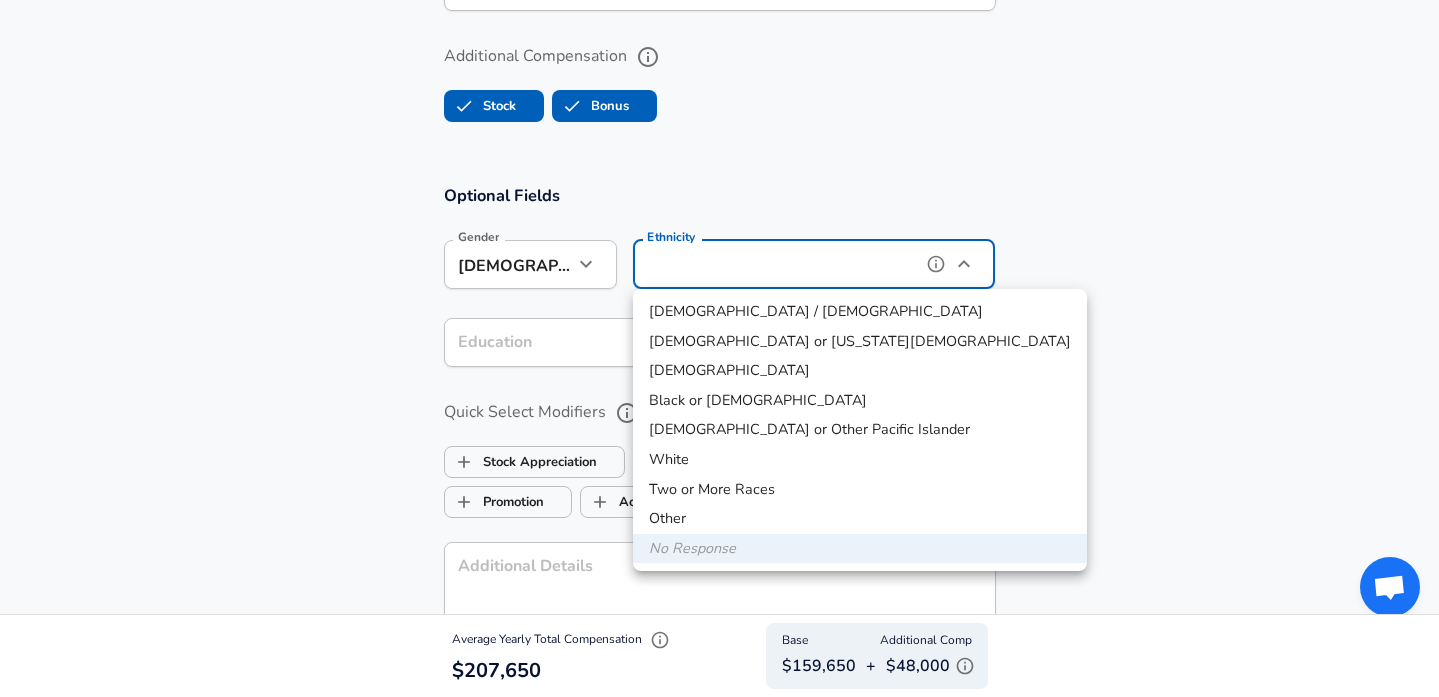 type on "[DEMOGRAPHIC_DATA] / [DEMOGRAPHIC_DATA]" 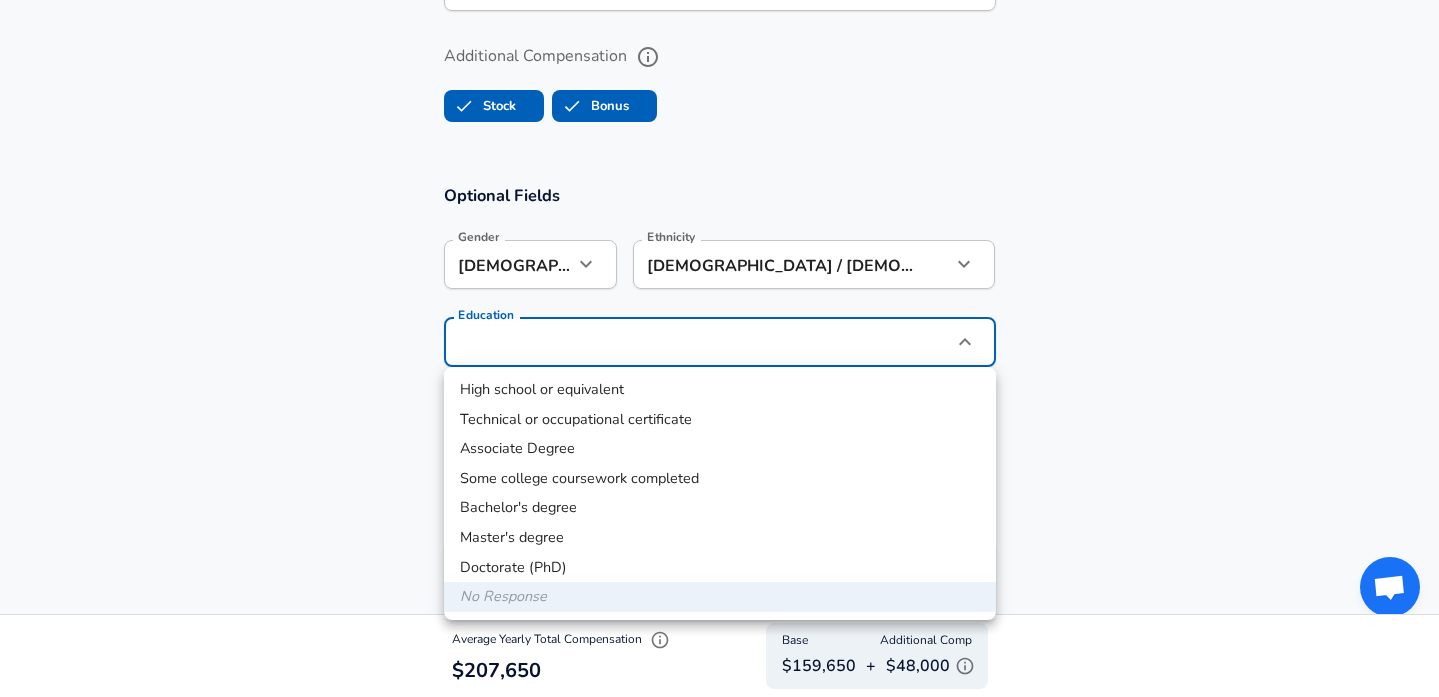 click on "Restart Add Your Salary Upload your offer letter   to verify your submission Enhance Privacy and Anonymity No Automatically hides specific fields until there are enough submissions to safely display the full details.   More Details Based on your submission and the data points that we have already collected, we will automatically hide and anonymize specific fields if there aren't enough data points to remain sufficiently anonymous. Company & Title Information   Enter the company you received your offer from Company PayPal Company   Select the title that closest resembles your official title. This should be similar to the title that was present on your offer letter. Title Sr Product Manager Title   Select a job family that best fits your role. If you can't find one, select 'Other' to enter a custom job family Job Family Product Manager Job Family   Select a Specialization that best fits your role. If you can't find one, select 'Other' to enter a custom specialization Select Specialization Other Other     Level" at bounding box center [719, -1614] 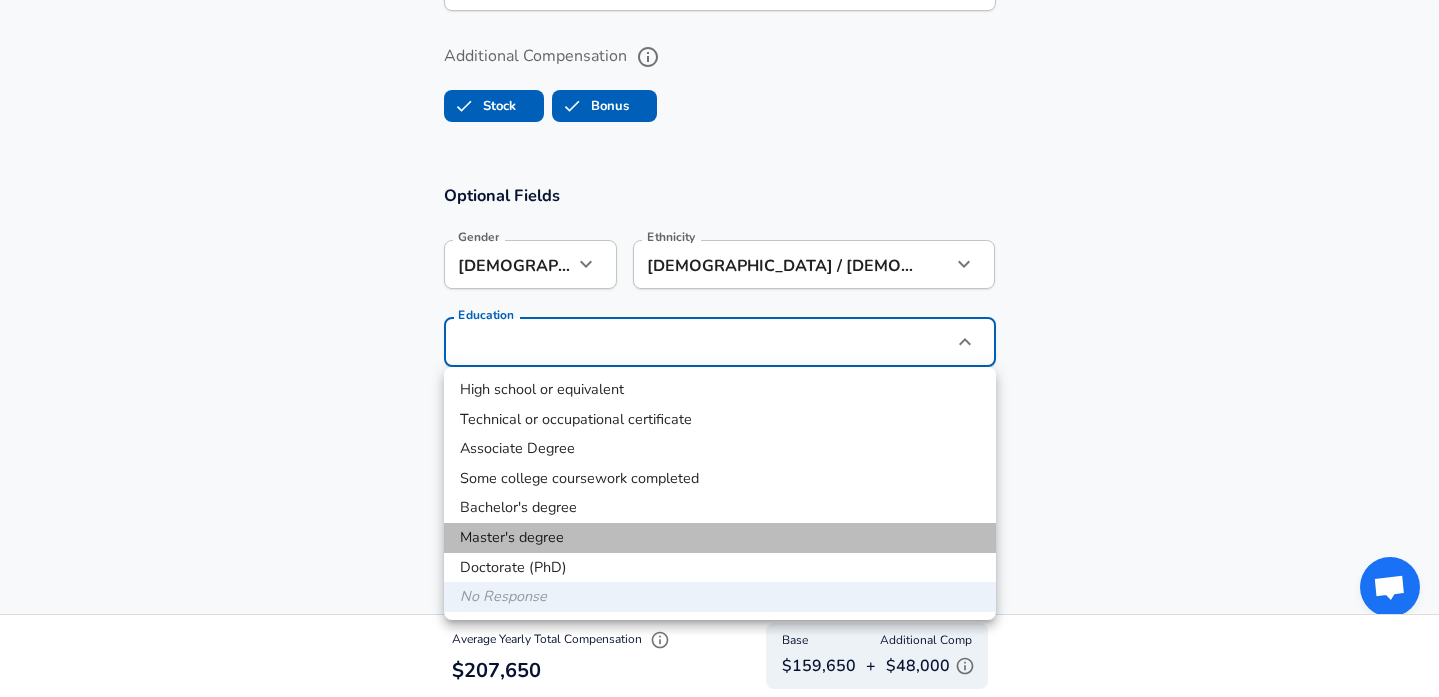 click on "Master's degree" at bounding box center [720, 538] 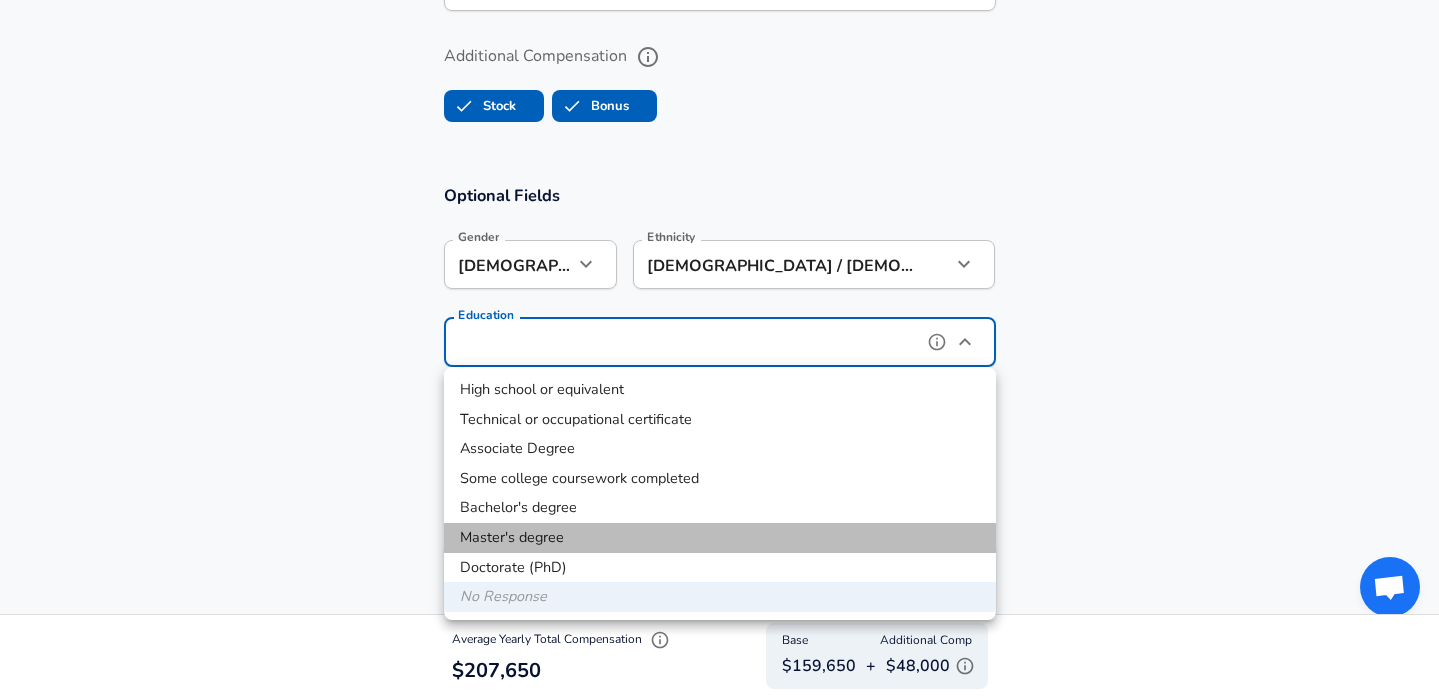 type on "Masters degree" 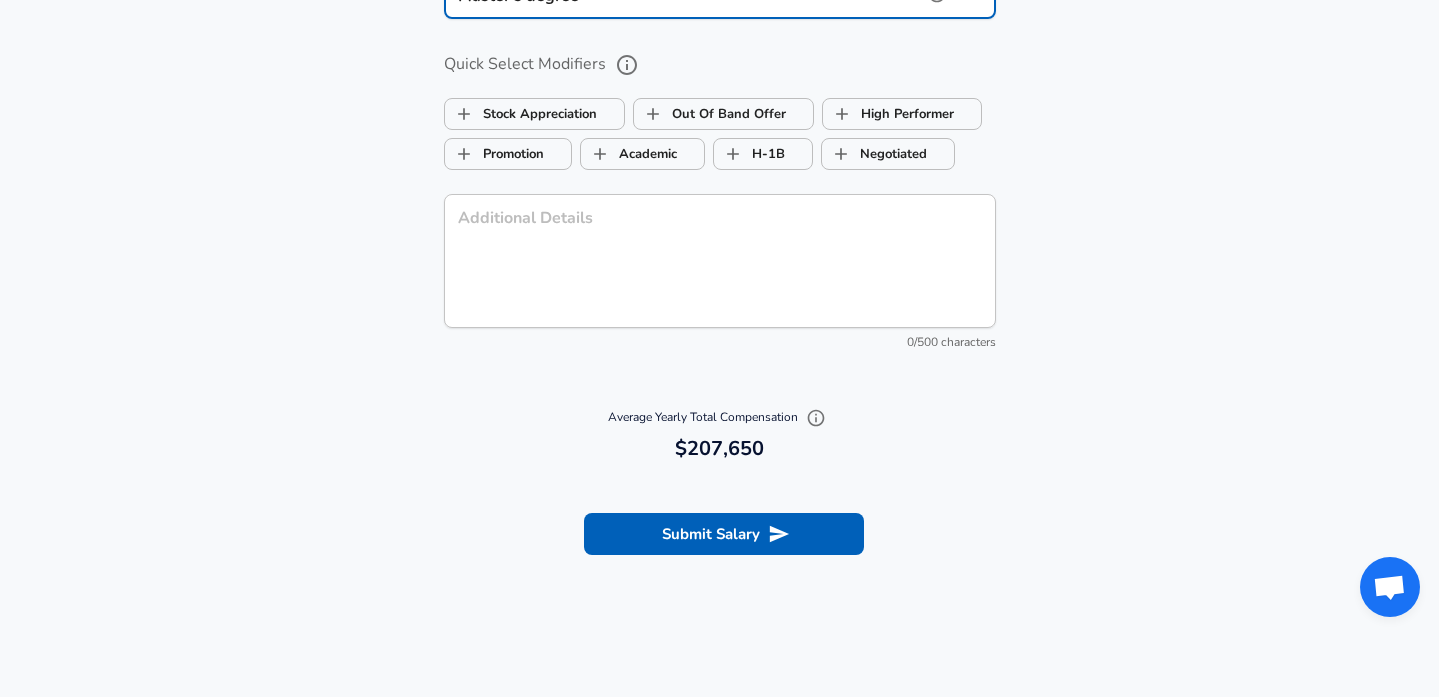 scroll, scrollTop: 2314, scrollLeft: 0, axis: vertical 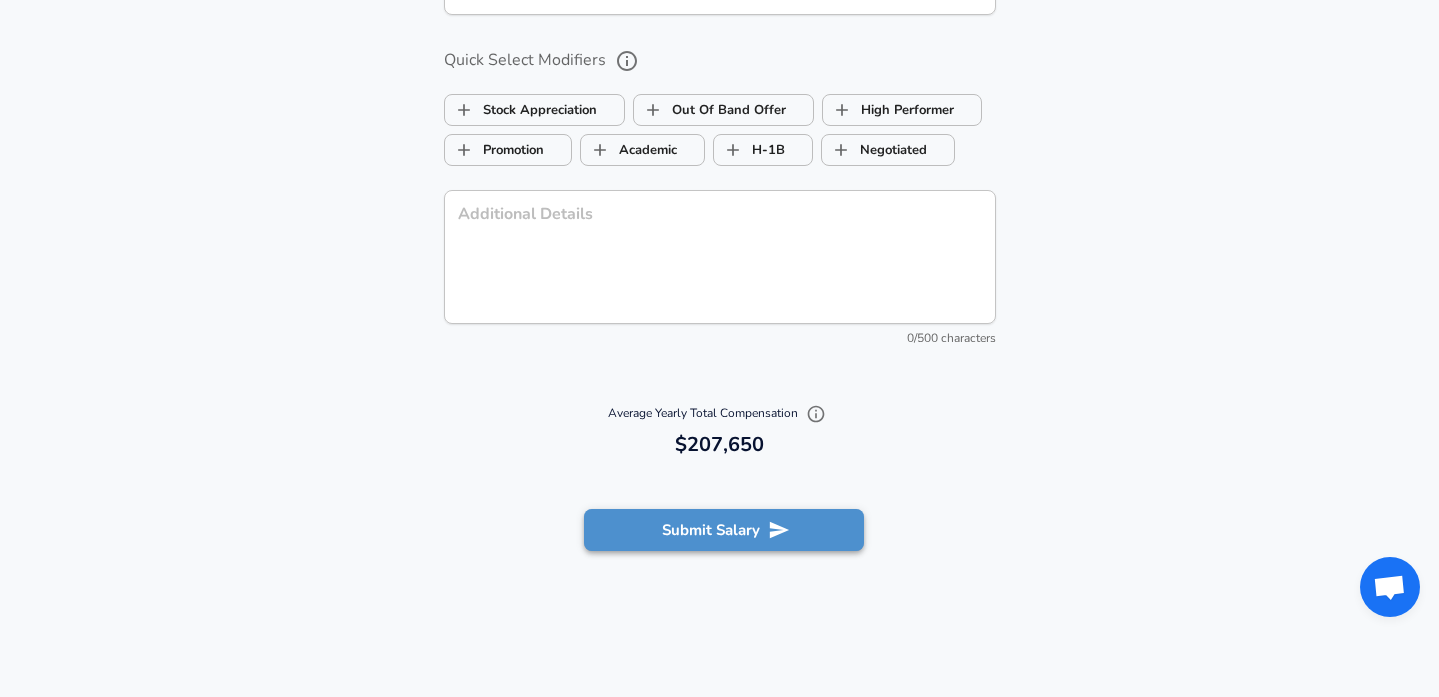 click on "Submit Salary" at bounding box center (724, 530) 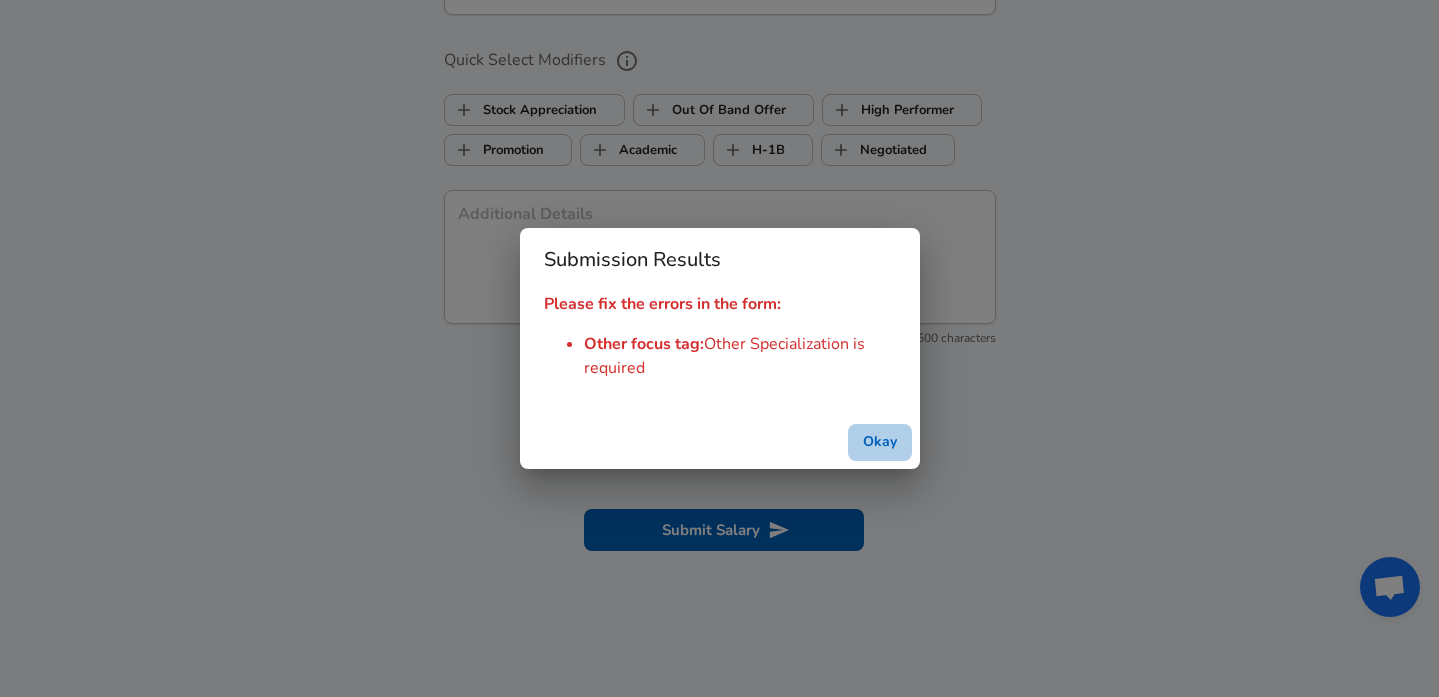 click on "Okay" at bounding box center [880, 442] 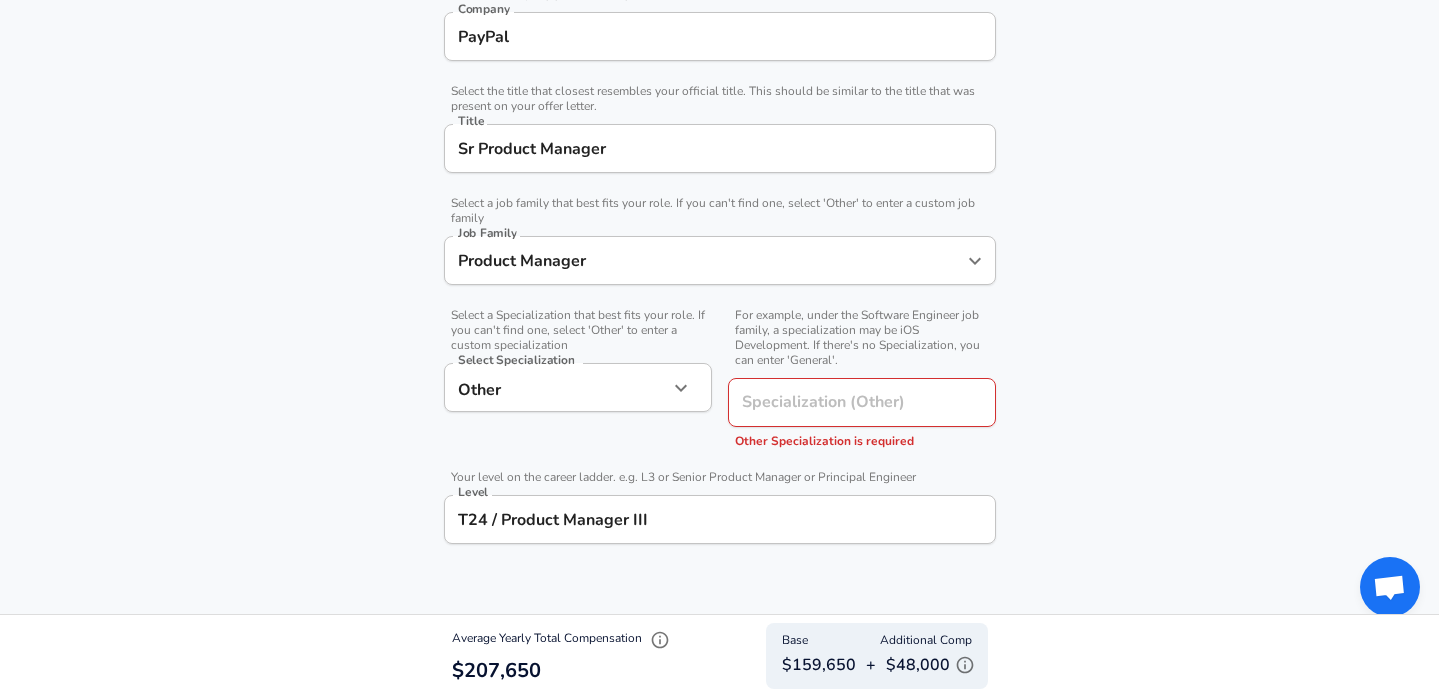scroll, scrollTop: 424, scrollLeft: 0, axis: vertical 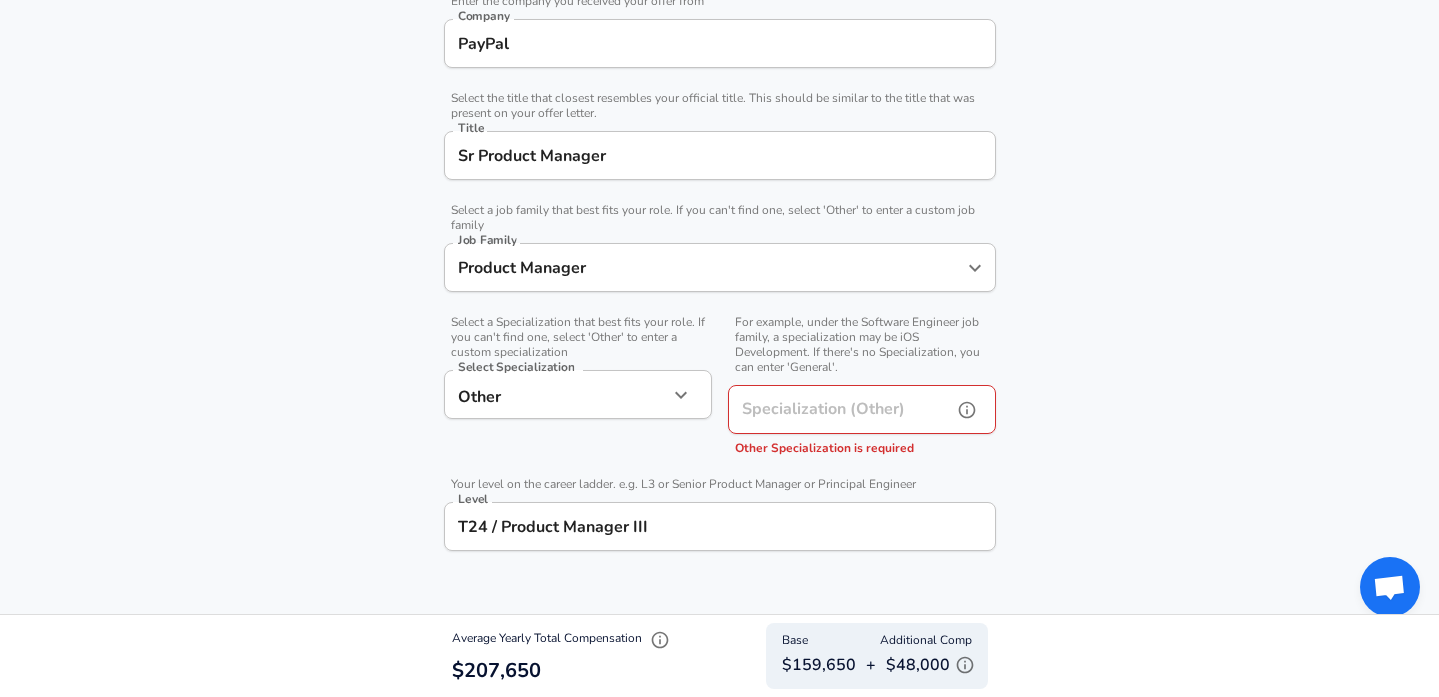 click on "Specialization (Other)" at bounding box center (836, 409) 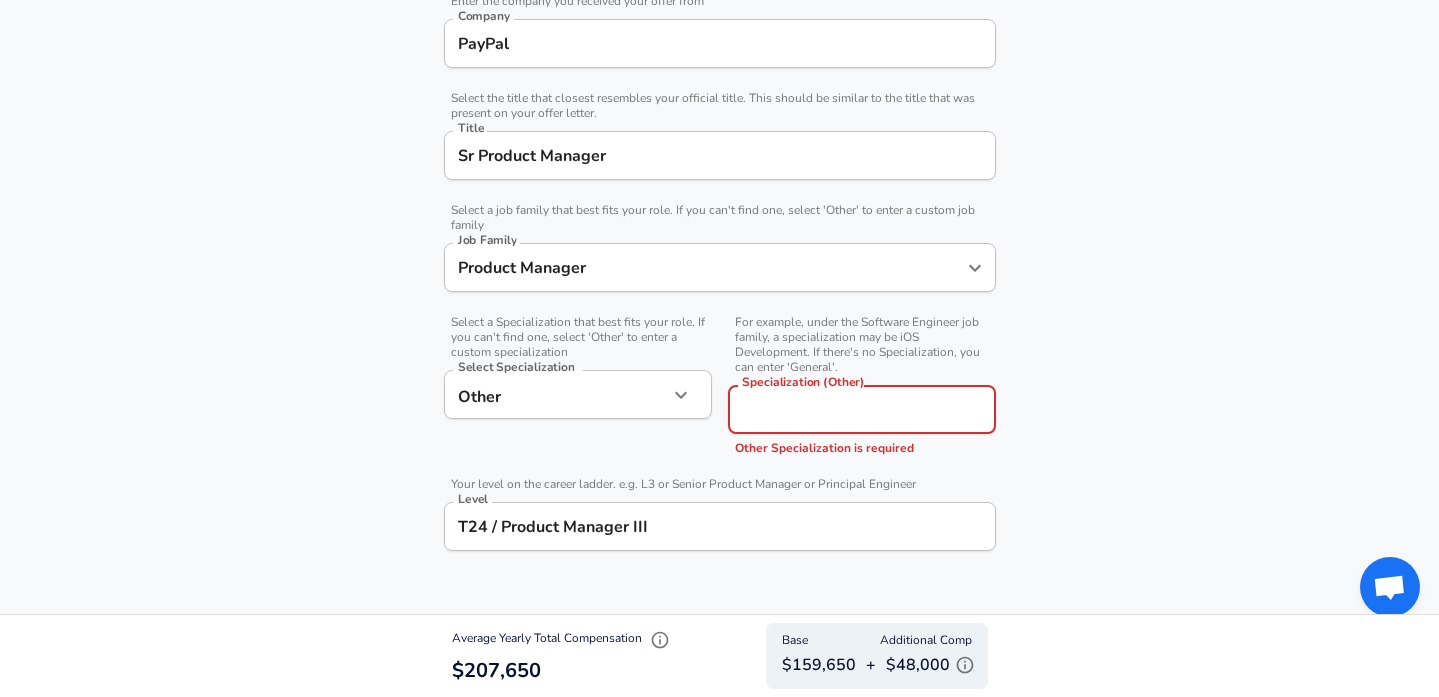 click 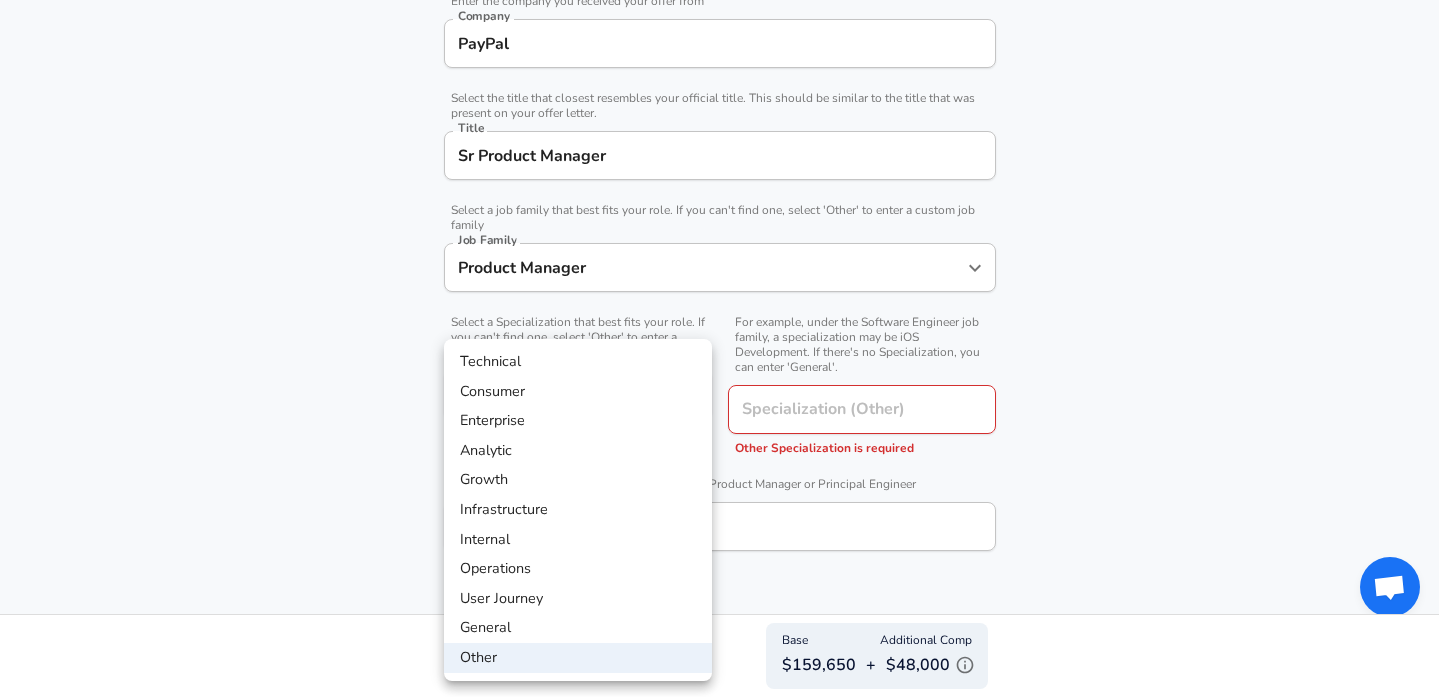 click on "General" at bounding box center (578, 628) 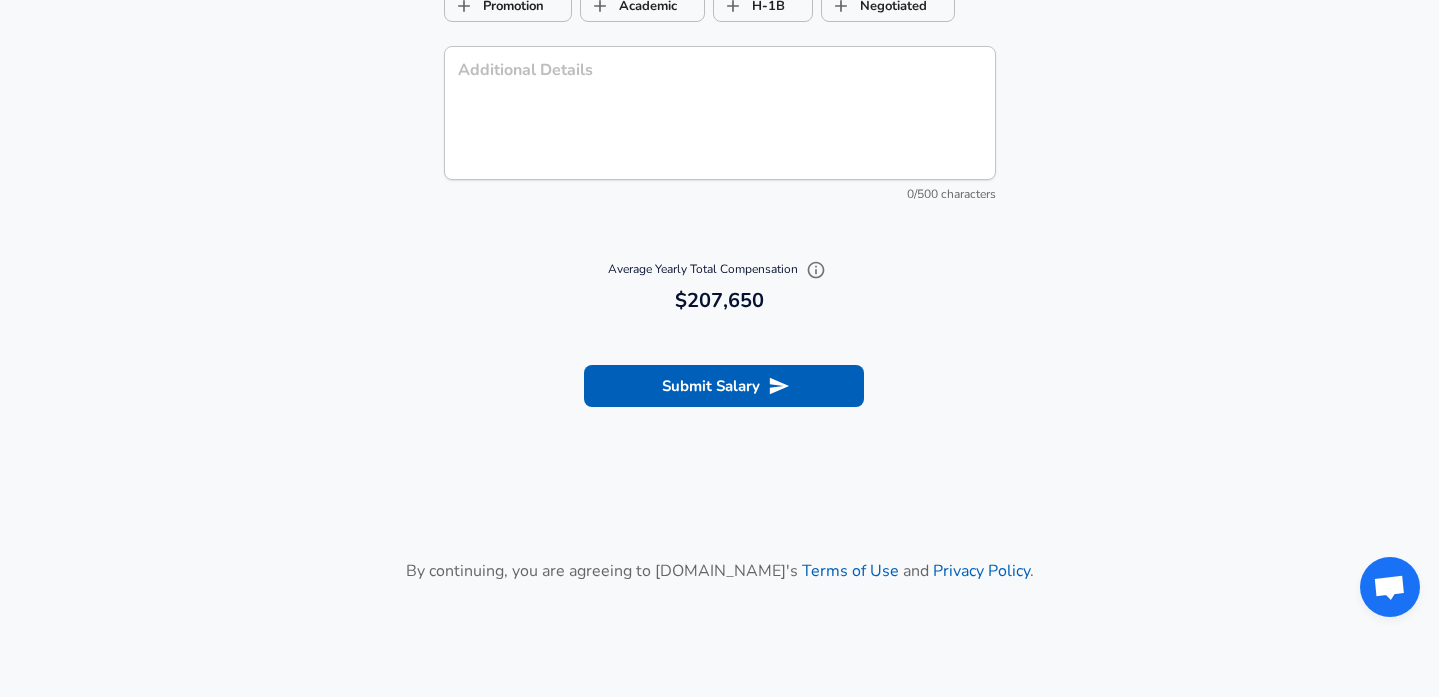 scroll, scrollTop: 2371, scrollLeft: 0, axis: vertical 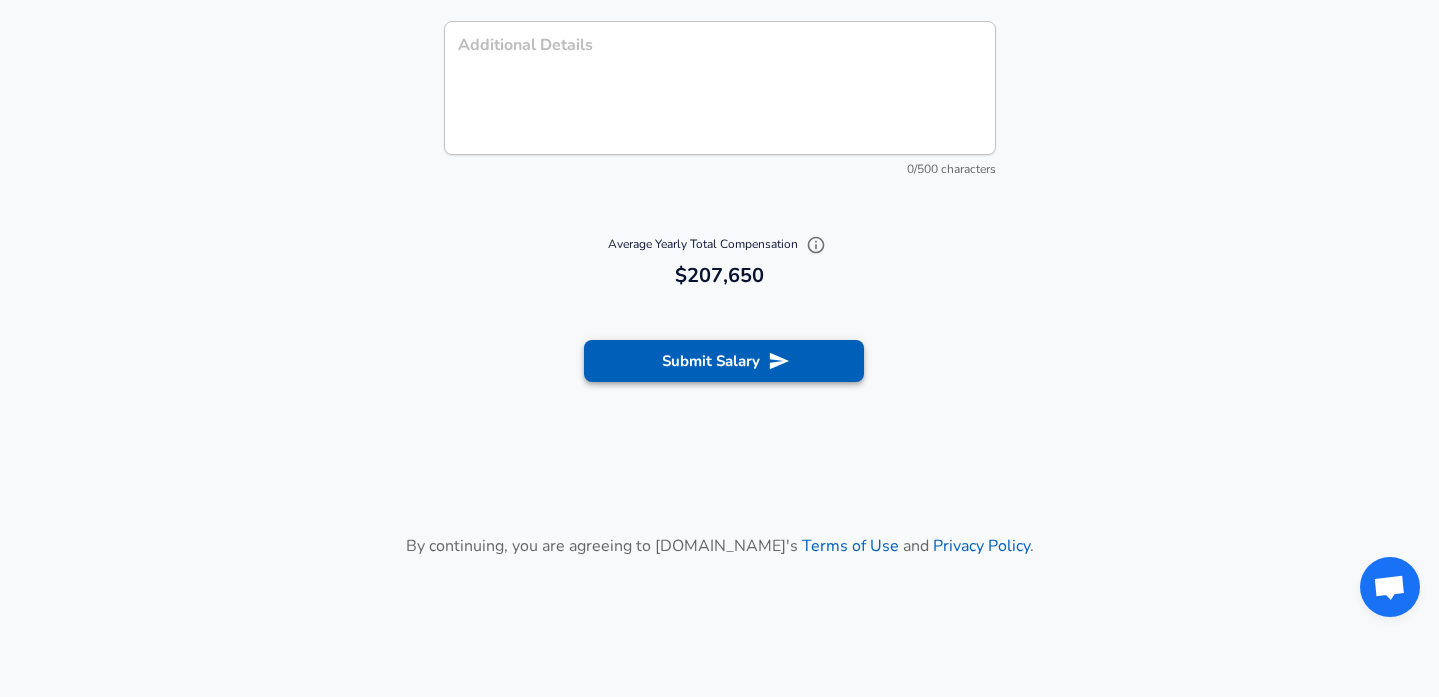 click on "Submit Salary" at bounding box center [724, 361] 